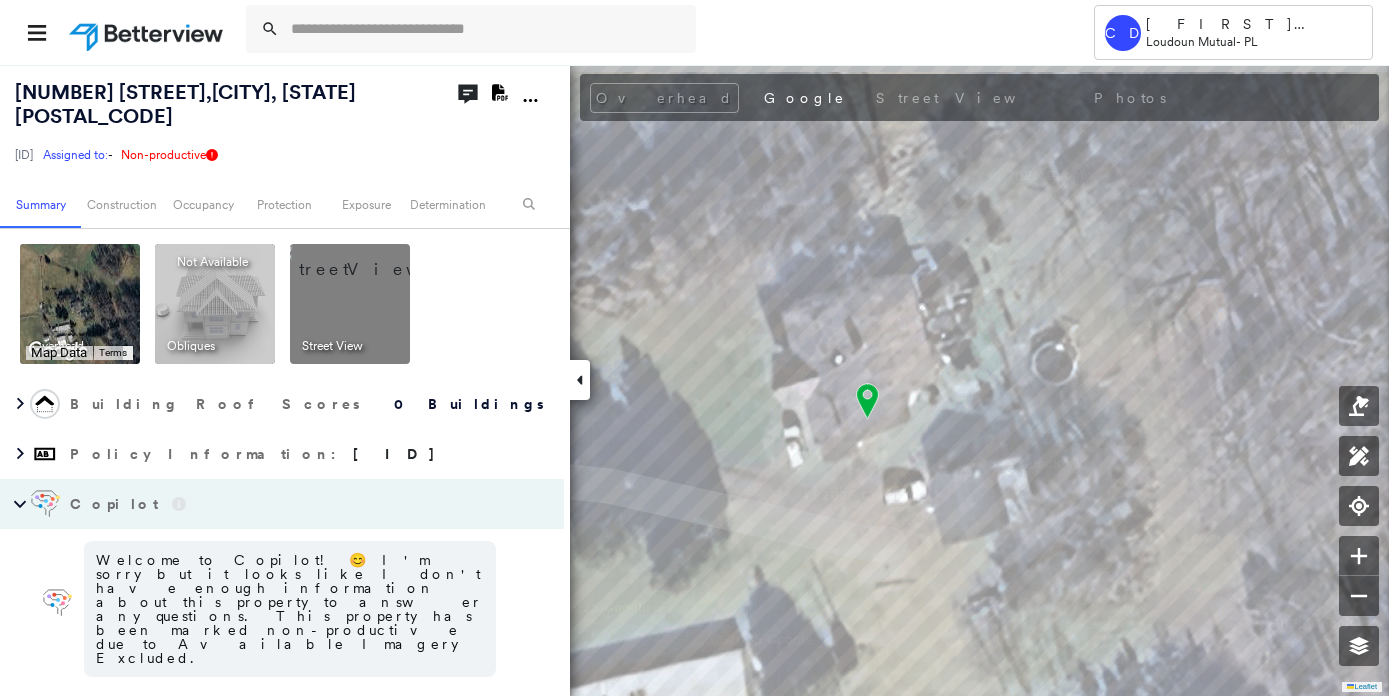 scroll, scrollTop: 0, scrollLeft: 0, axis: both 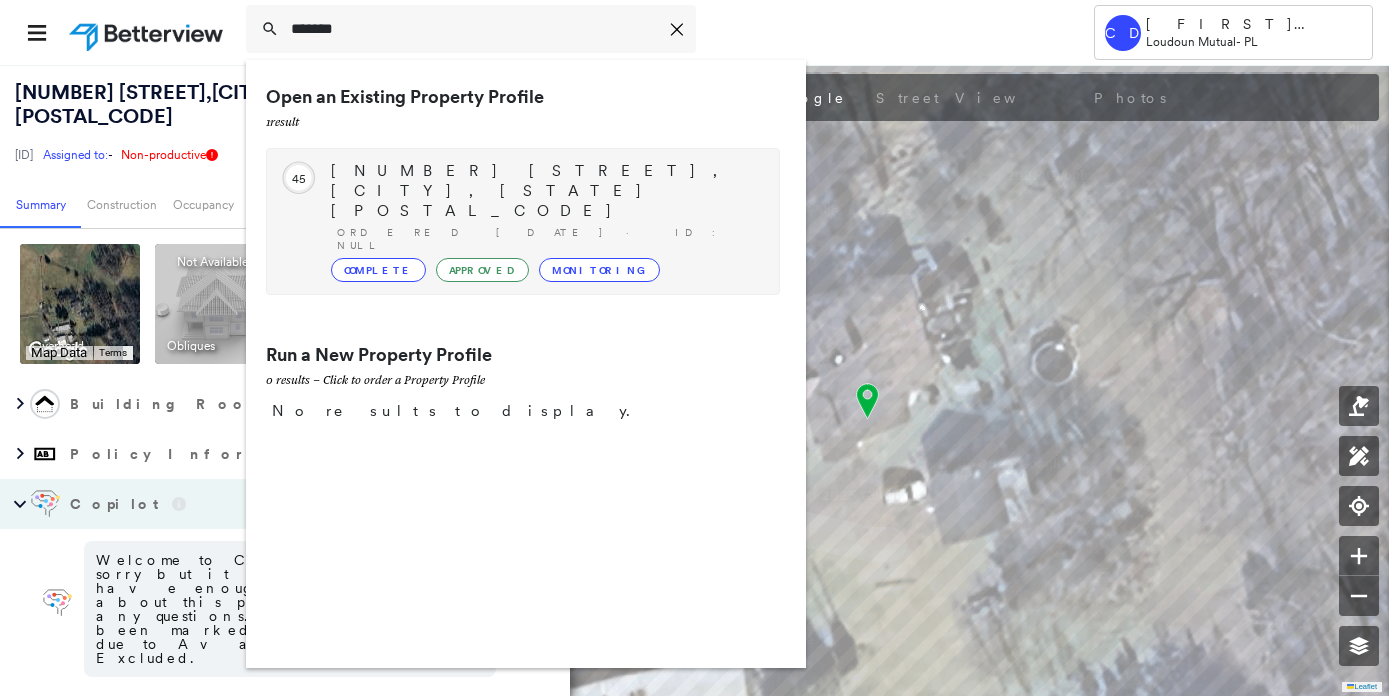 type on "*******" 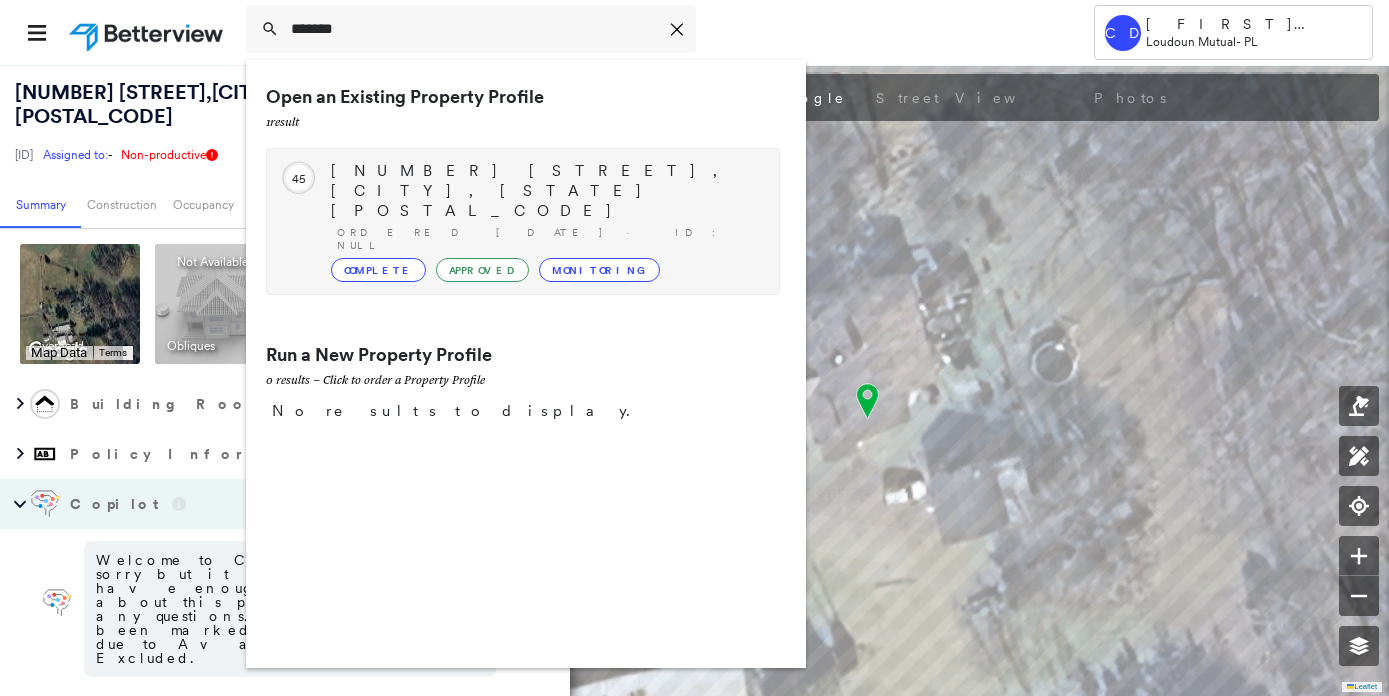 click on "[NUMBER] [STREET], [CITY], [STATE] [POSTAL_CODE]" at bounding box center (545, 191) 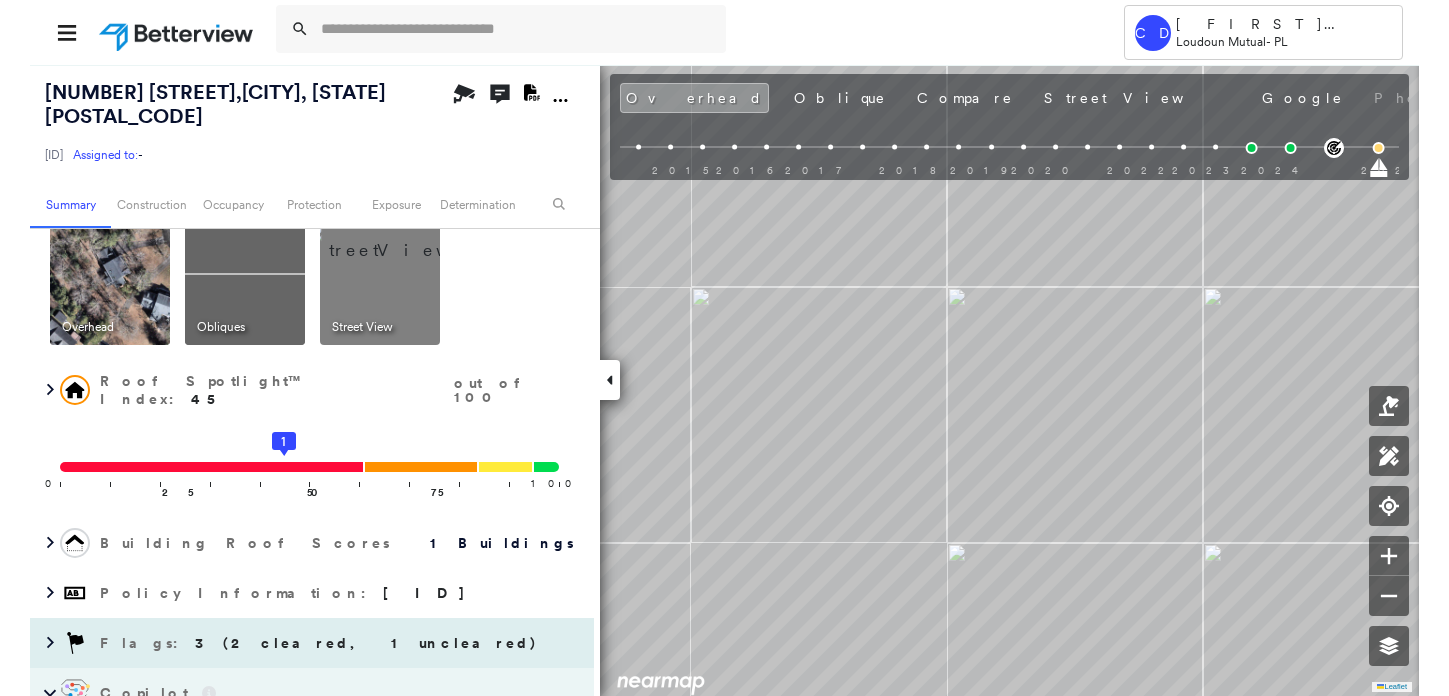 scroll, scrollTop: 0, scrollLeft: 0, axis: both 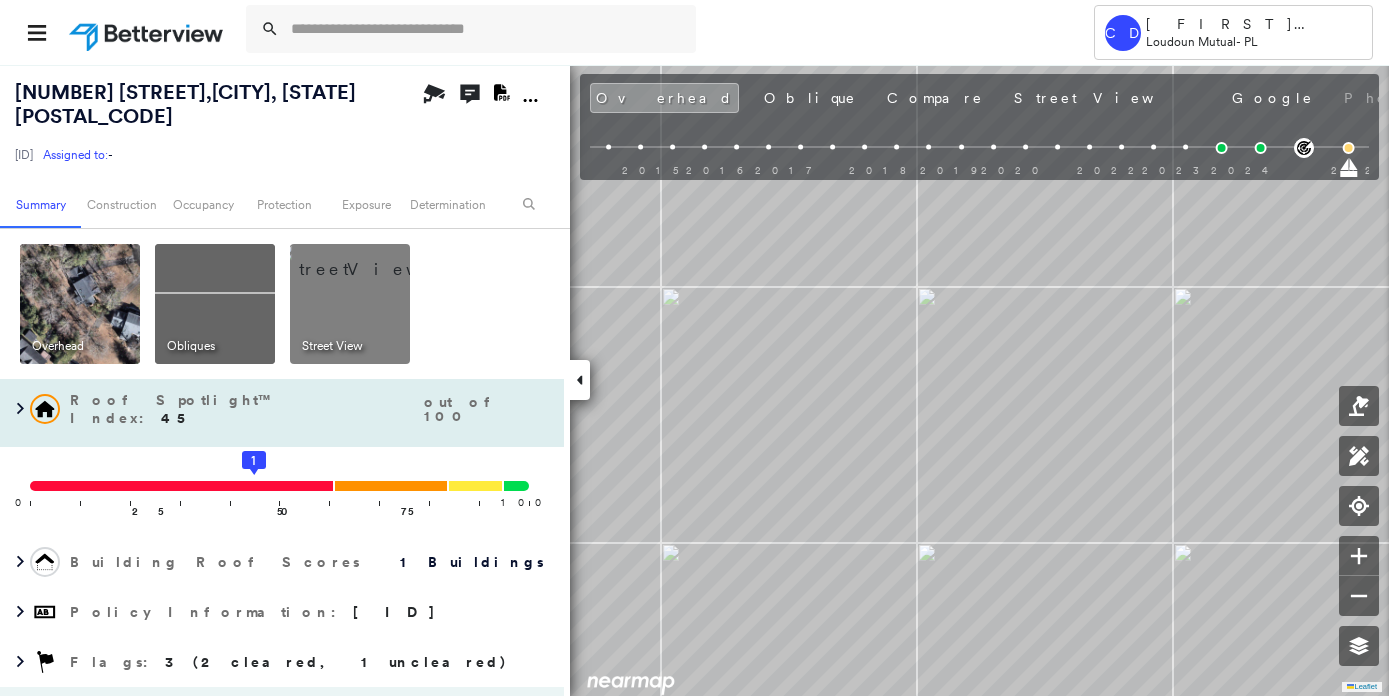 click on "1" 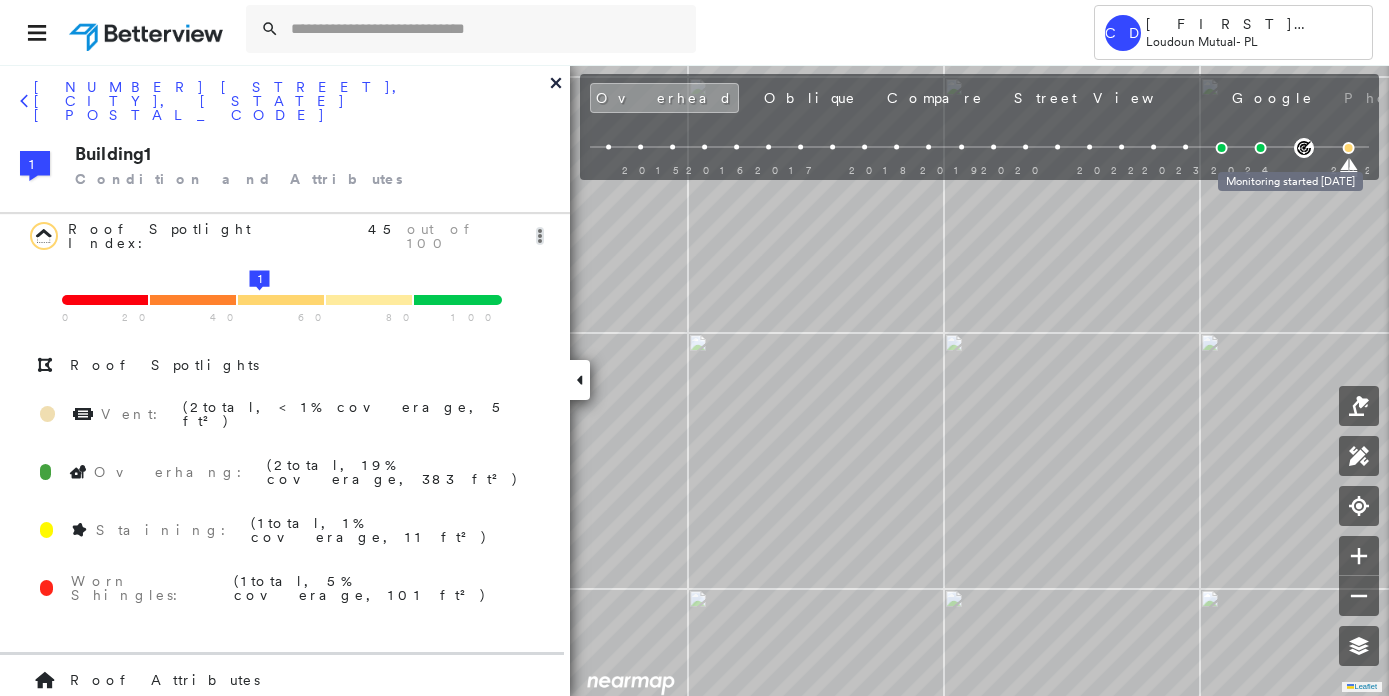 click 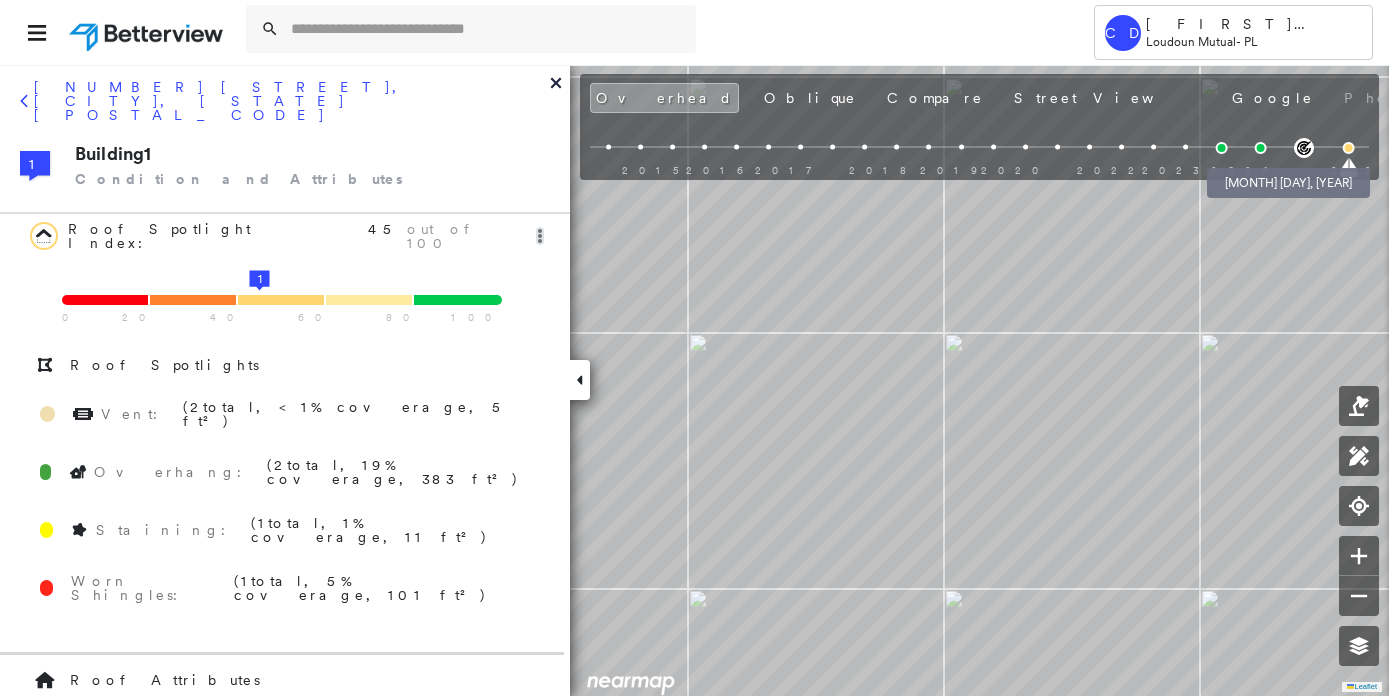 click at bounding box center [1260, 148] 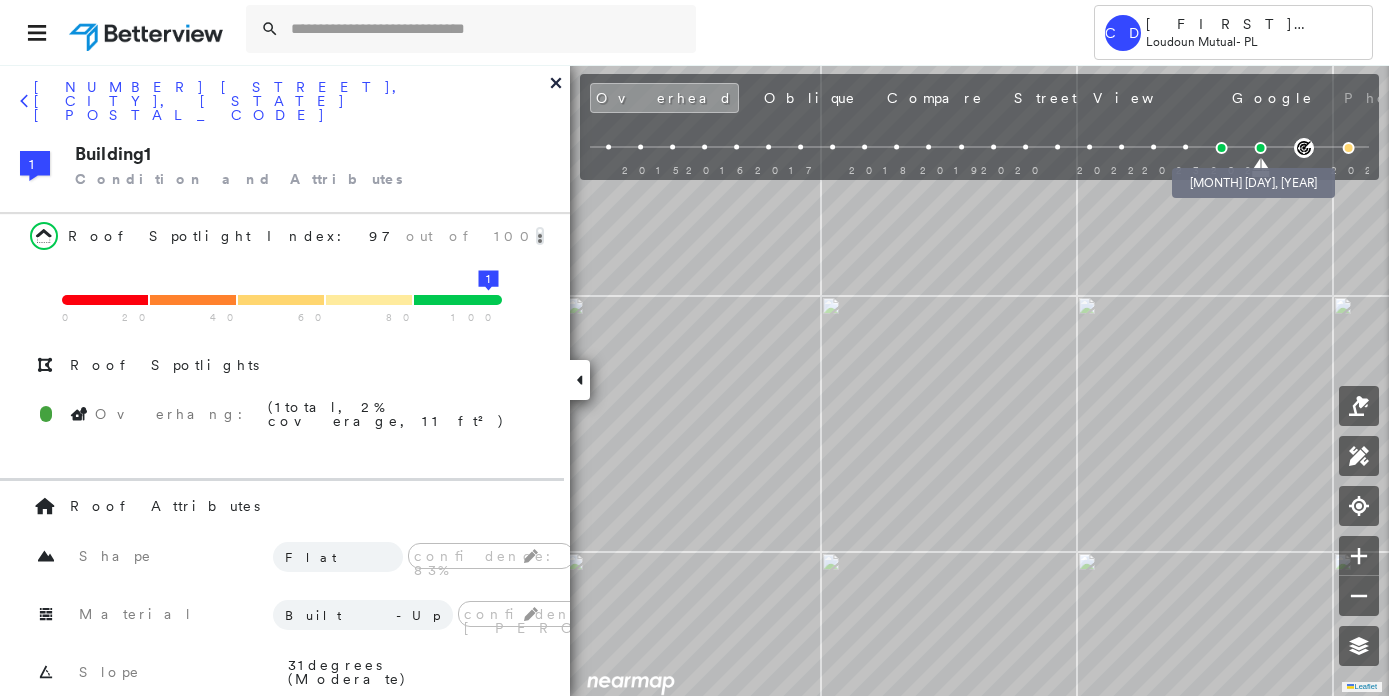 click at bounding box center [1221, 148] 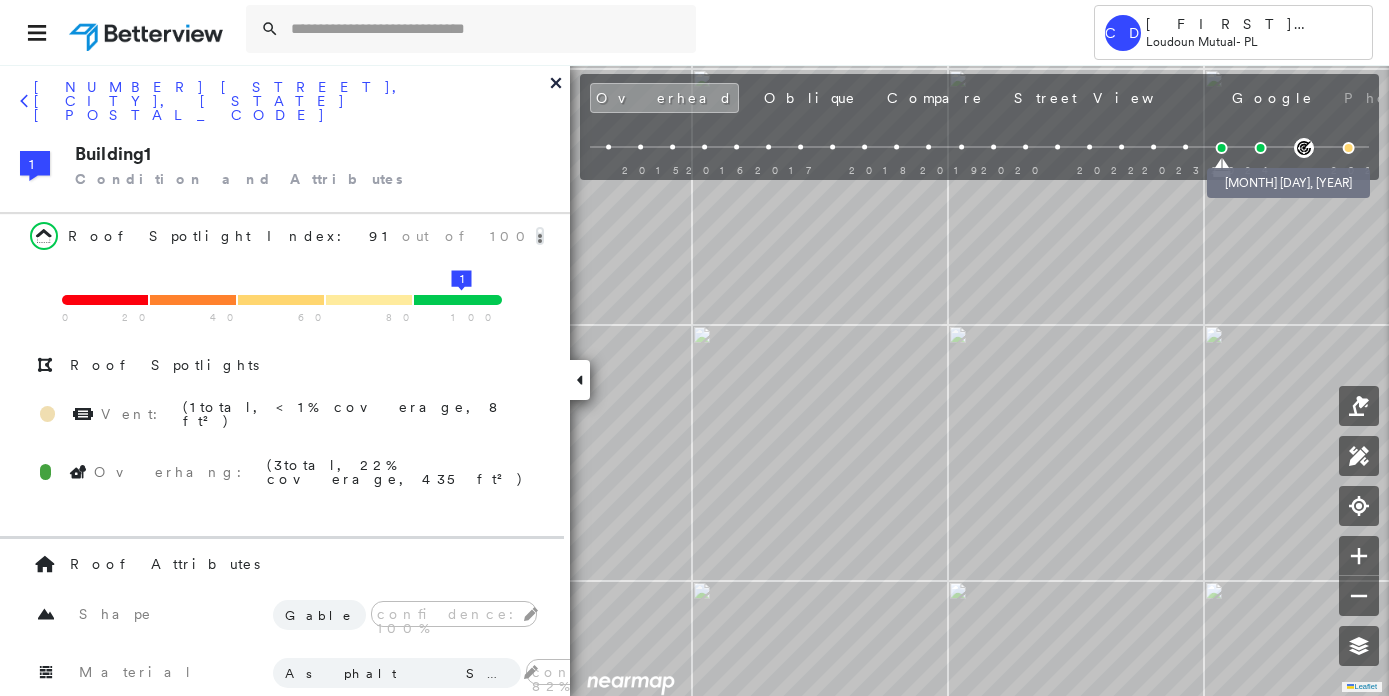 click at bounding box center (1260, 148) 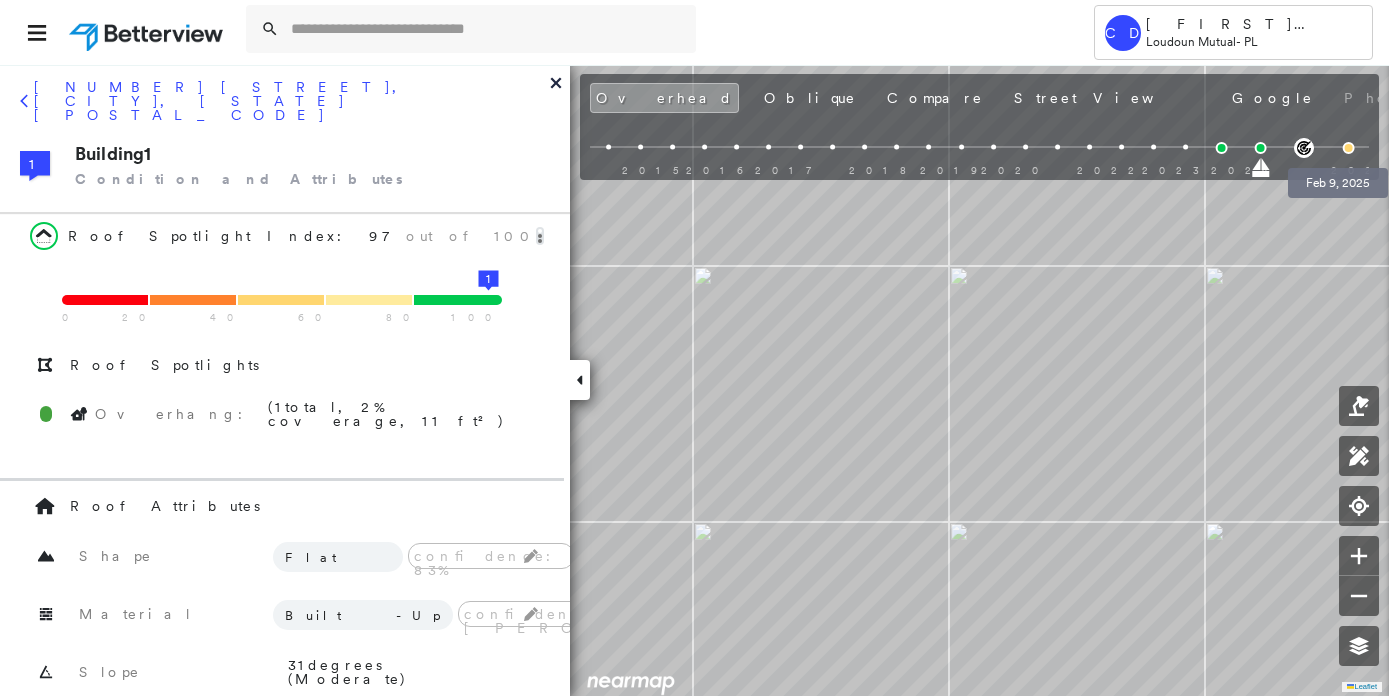click at bounding box center (1349, 148) 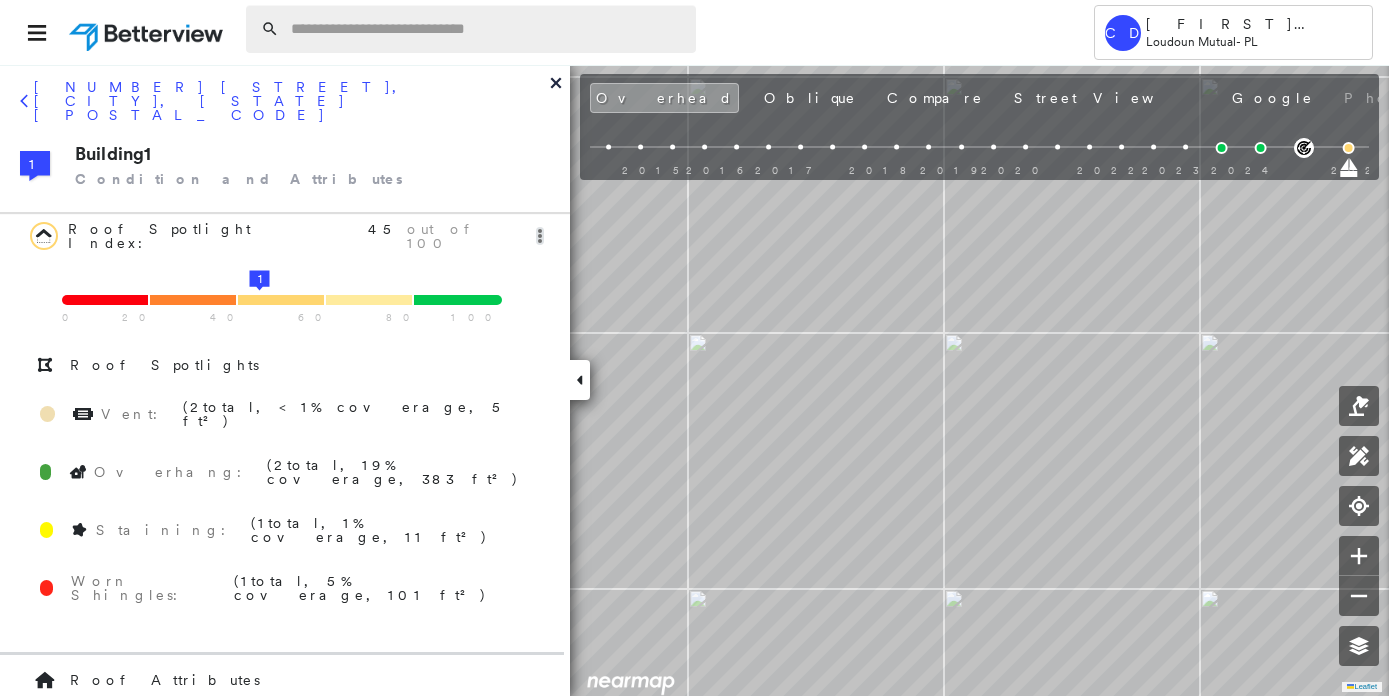 click at bounding box center [487, 29] 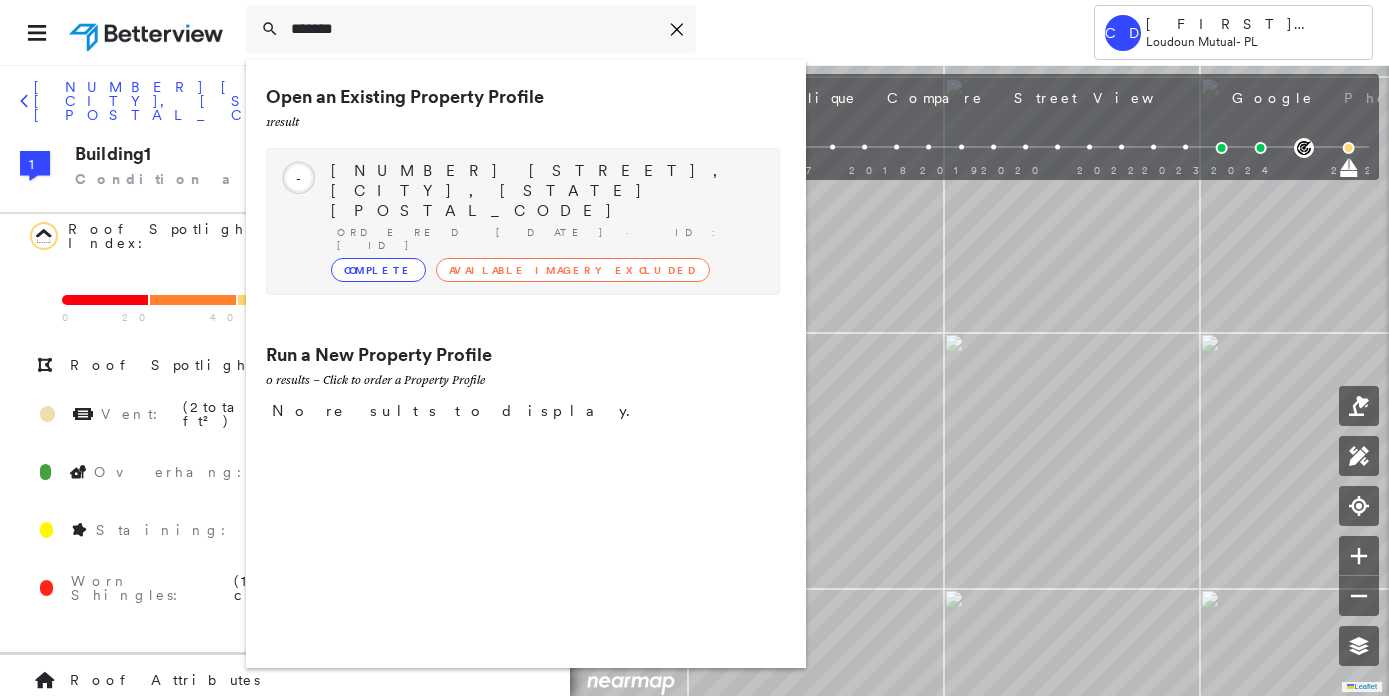 type on "*******" 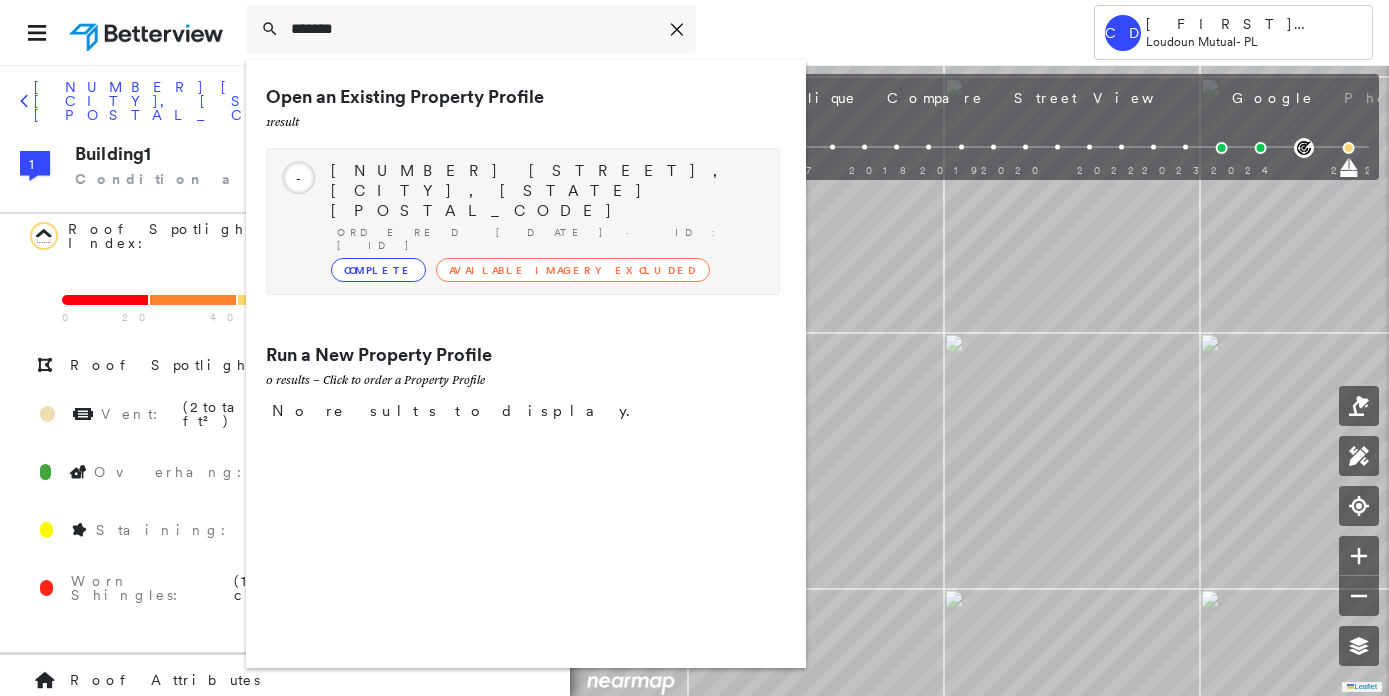 click on "[NUMBER] [STREET], [CITY], [STATE] [POSTAL_CODE]" at bounding box center [545, 191] 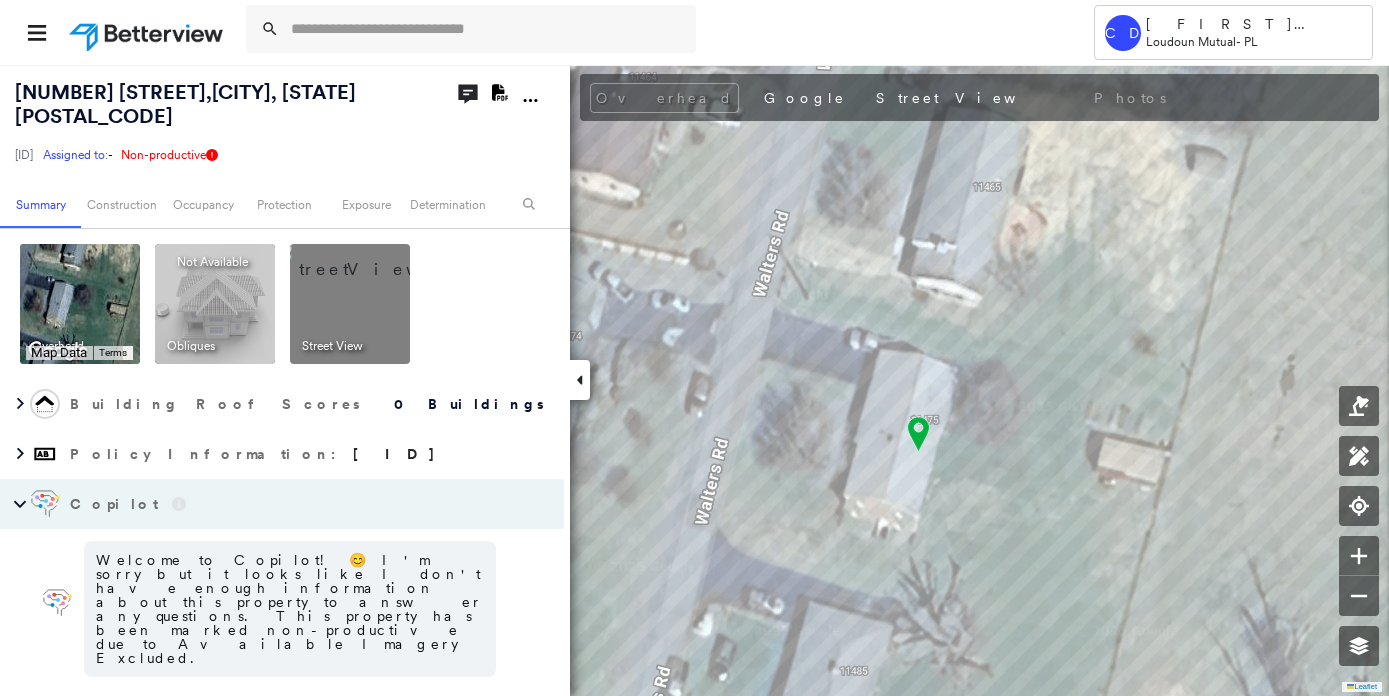 click at bounding box center [374, 259] 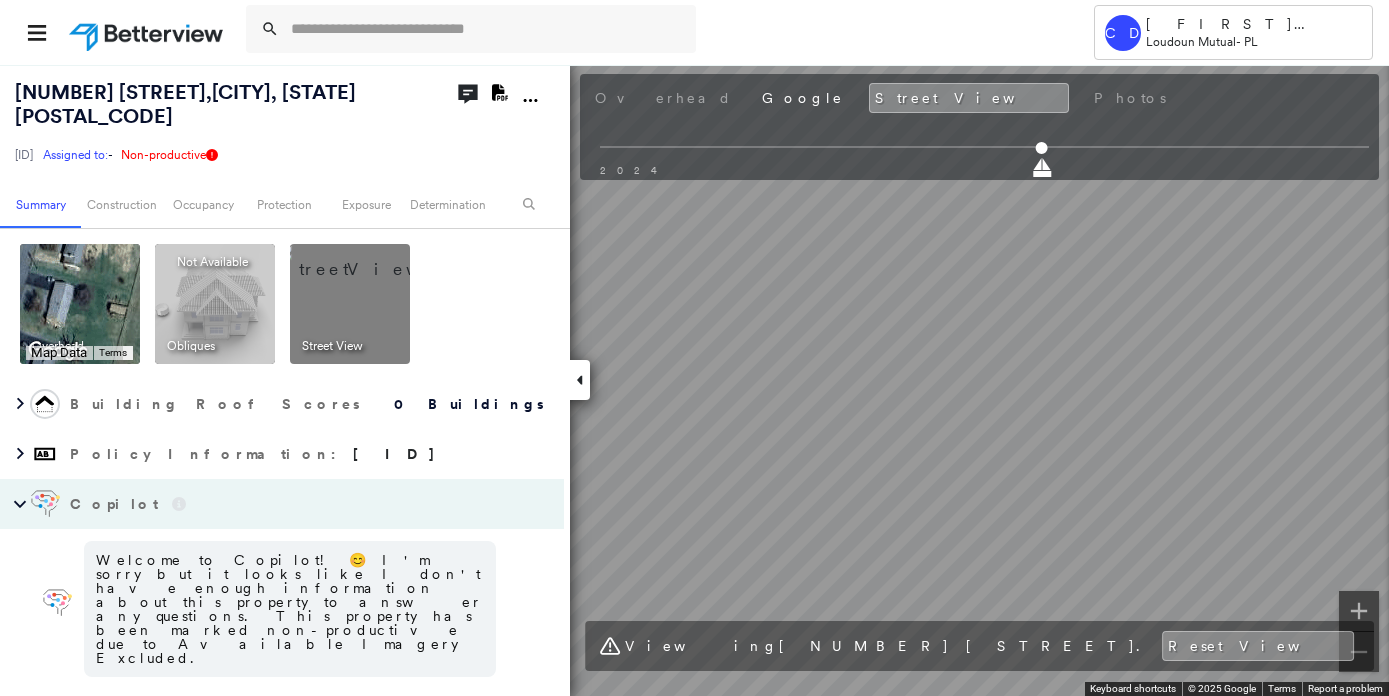 click on "[NUMBER] [STREET] ,  [CITY], [STATE] [POSTAL_CODE] [ID] Assigned to:  - Assigned to:  - [ID] Assigned to:  - Non-productive  Open Comments Download PDF Report Summary Construction Occupancy Protection Exposure Determination Overhead Keyboard shortcuts Map Data Map data ©[YEAR] Google Map data ©[YEAR] Google [NUMBER] m  Click to toggle between metric and imperial units Terms Report a map error To navigate the map with touch gestures double-tap and hold your finger on the map, then drag the map. To navigate, press the arrow keys. Keyboard shortcuts Map Data Map data ©[YEAR] Imagery ©[YEAR] Airbus, Maxar Technologies Map data ©[YEAR] Imagery ©[YEAR] Airbus, Maxar Technologies [NUMBER] m  Click to toggle between metric and imperial units Terms Report a map error To navigate the map with touch gestures double-tap and hold your finger on the map, then drag the map. To navigate, press the arrow keys. Obliques Not Available ; Street View Building Roof Scores [NUMBER] Buildings Policy Information :  [ID] Copilot * ​ Construction Occupancy Save" at bounding box center (694, 380) 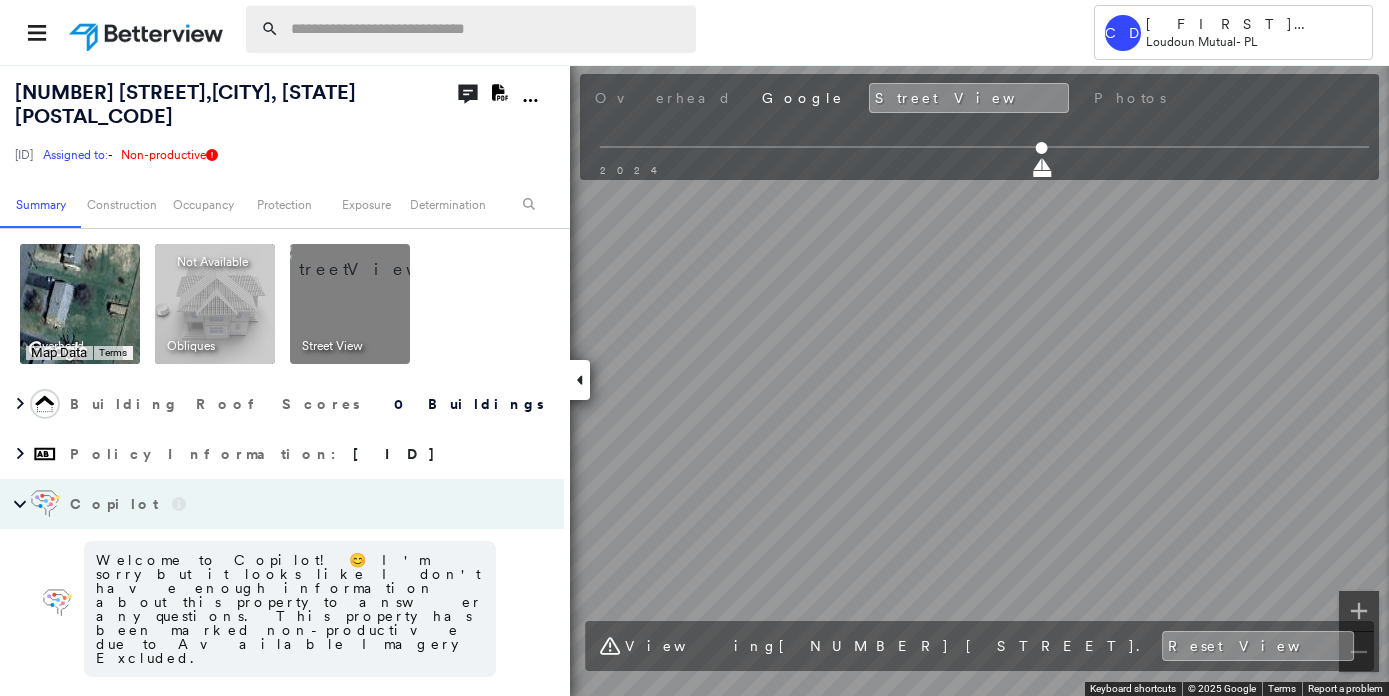 click at bounding box center (487, 29) 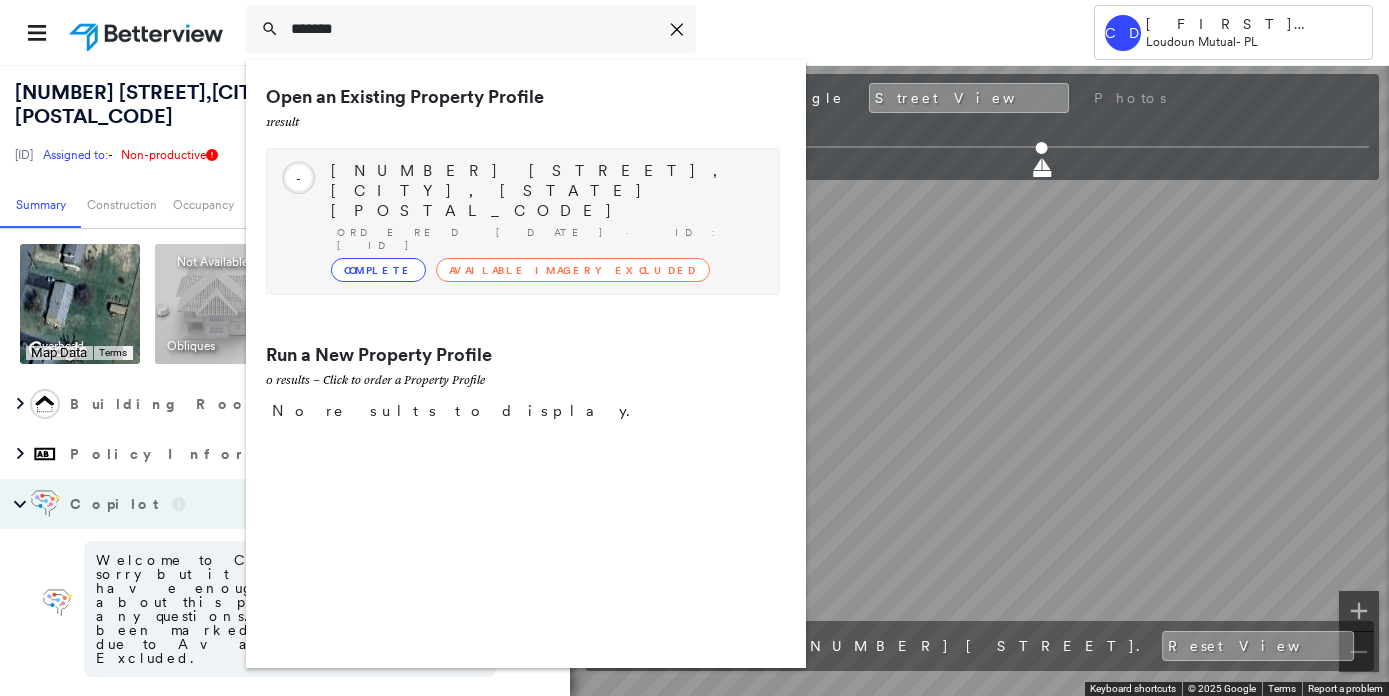 type on "*******" 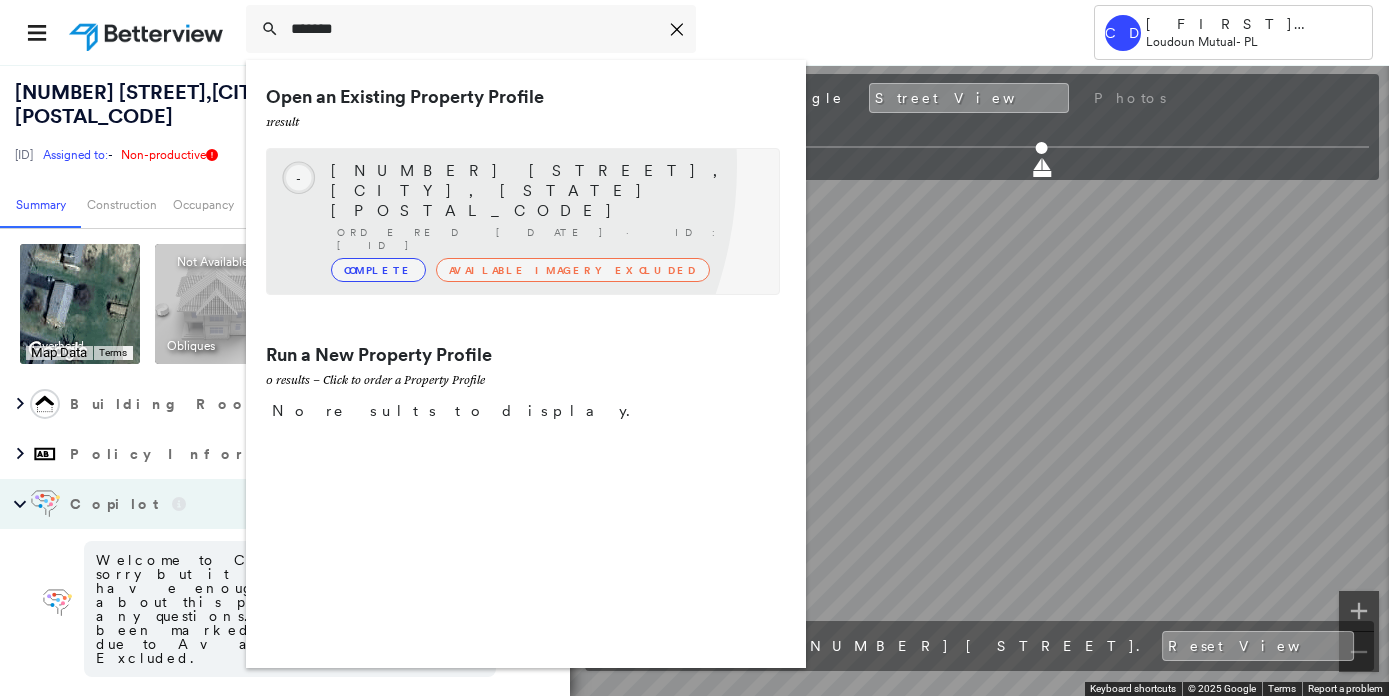 click on "[NUMBER] [STREET], [CITY], [STATE] [POSTAL_CODE]" at bounding box center (545, 191) 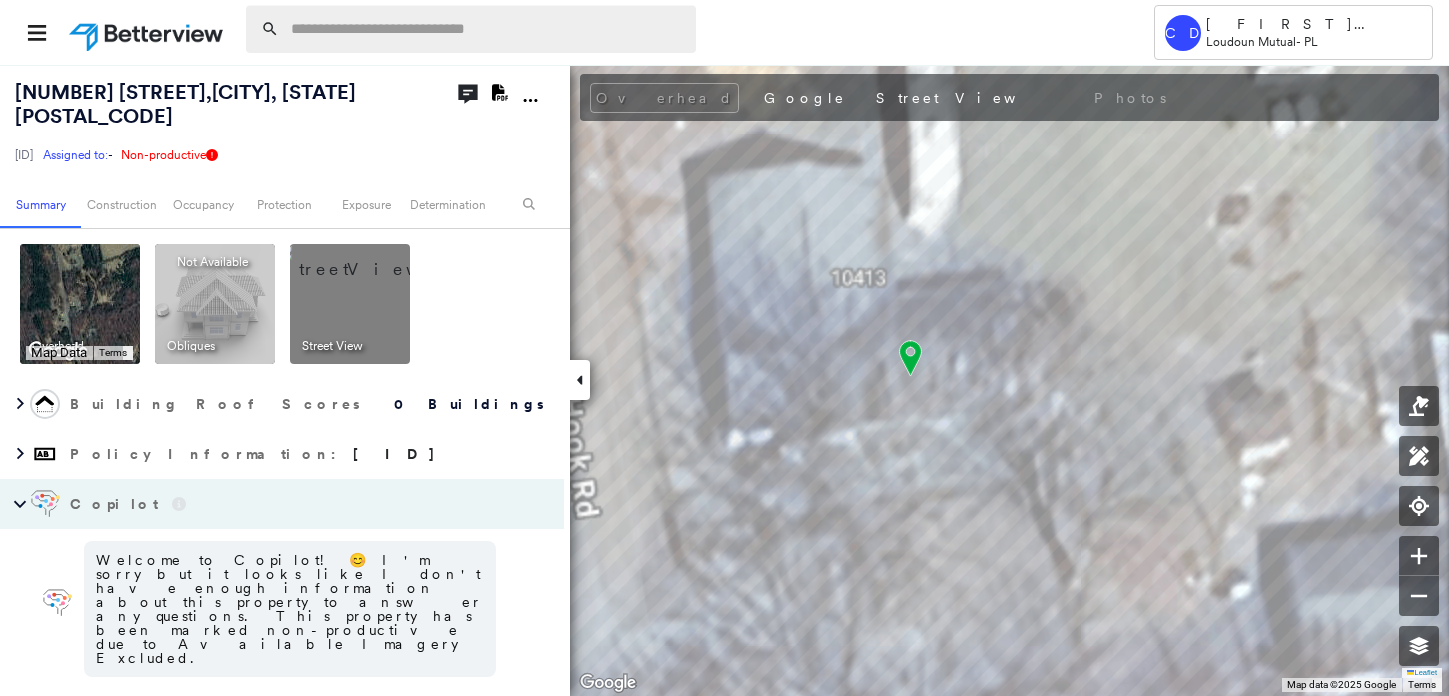 click at bounding box center [487, 29] 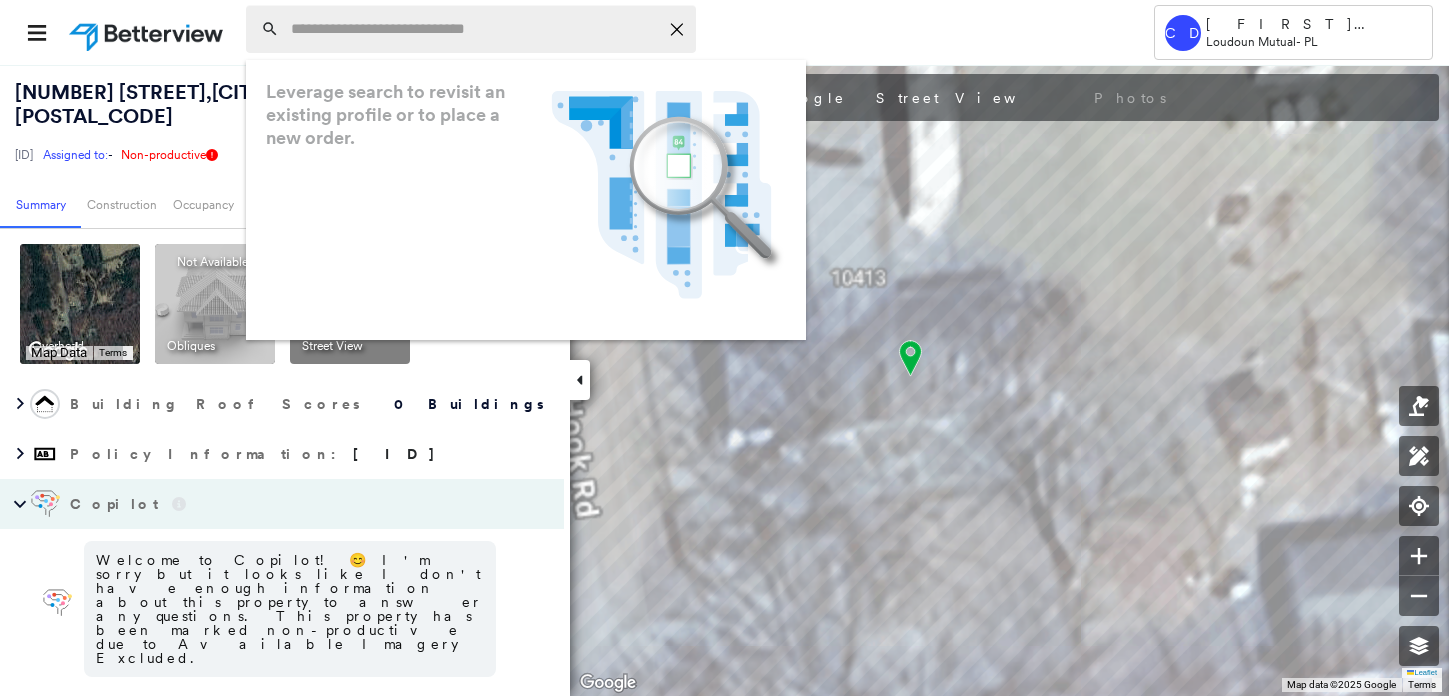 paste on "**********" 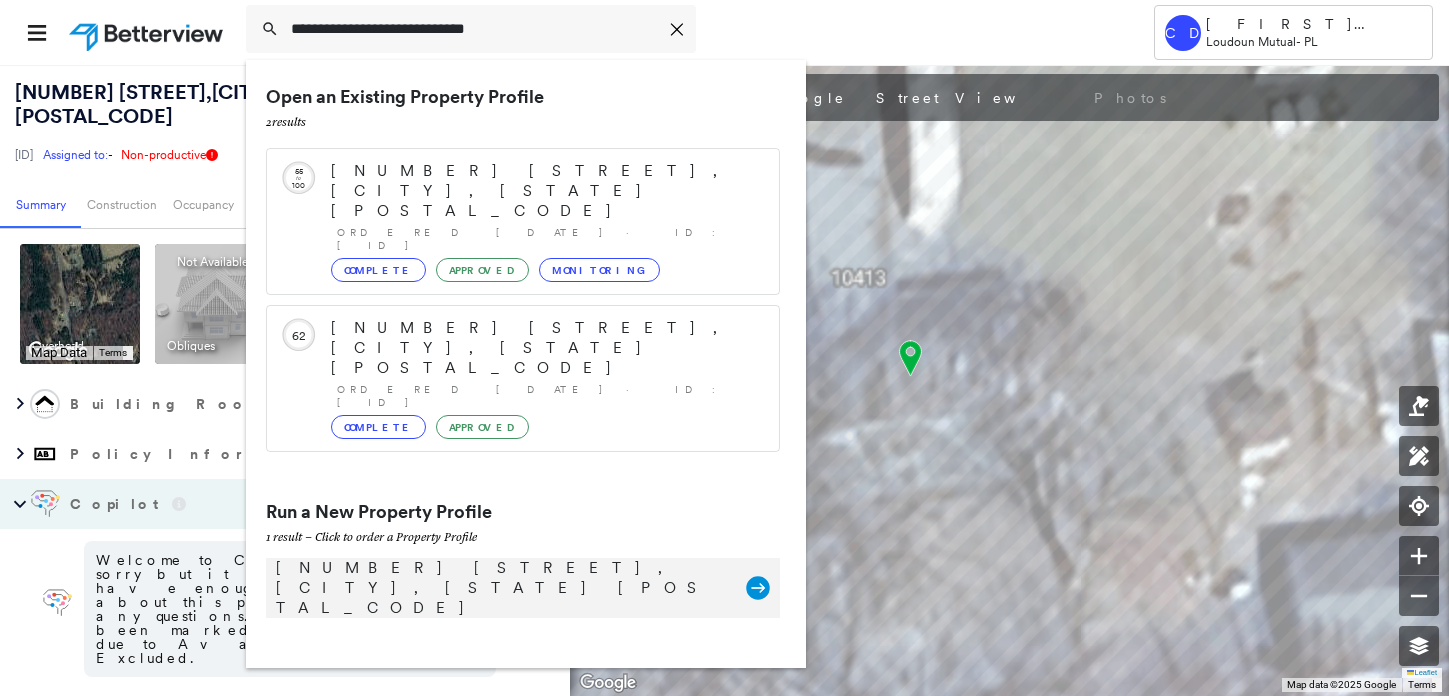 type on "**********" 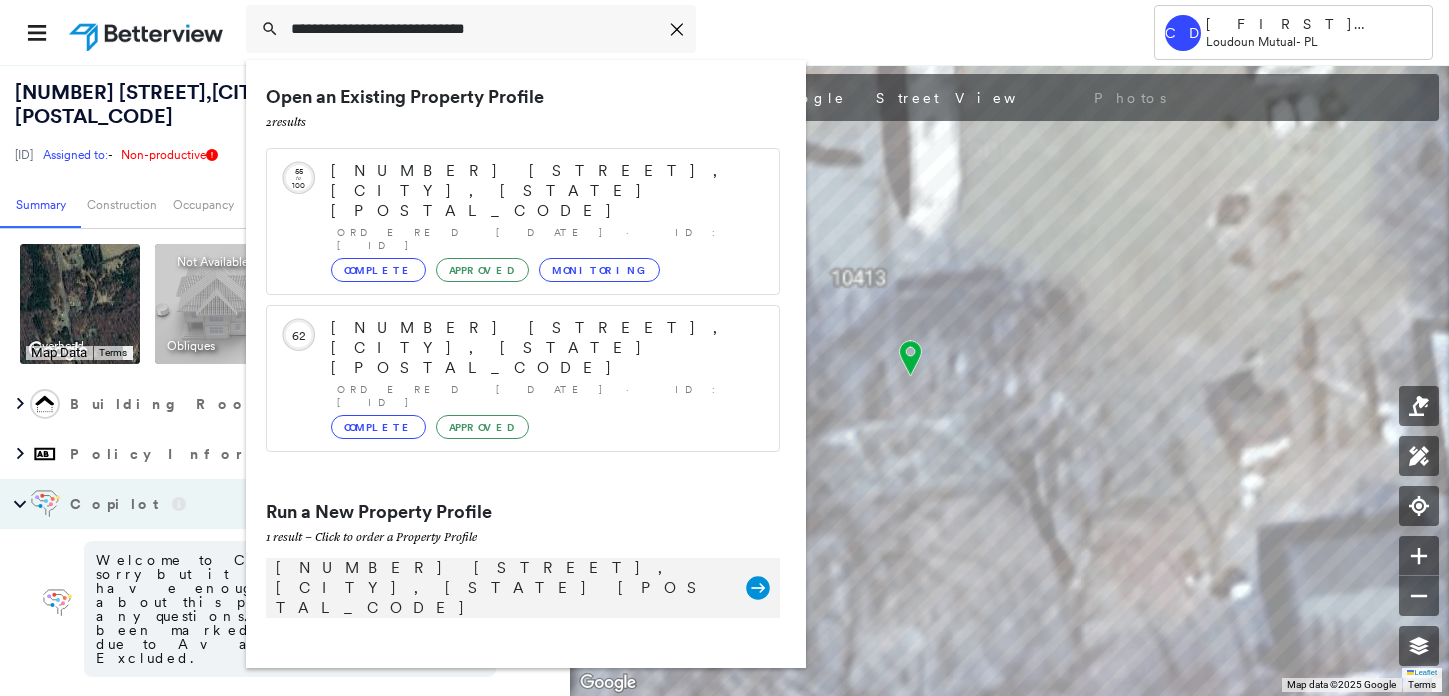 click on "[NUMBER] [STREET], [CITY], [STATE] [POSTAL_CODE]" at bounding box center [501, 588] 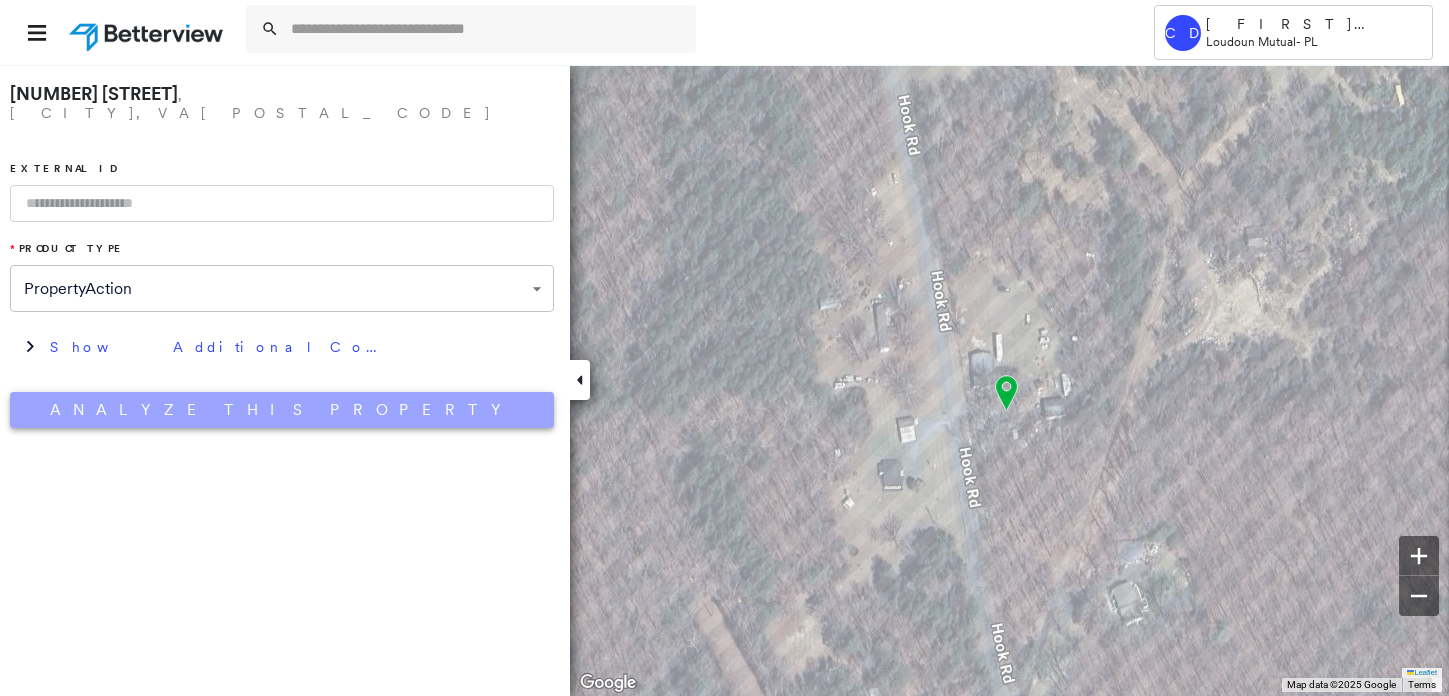 click on "Analyze This Property" at bounding box center (282, 410) 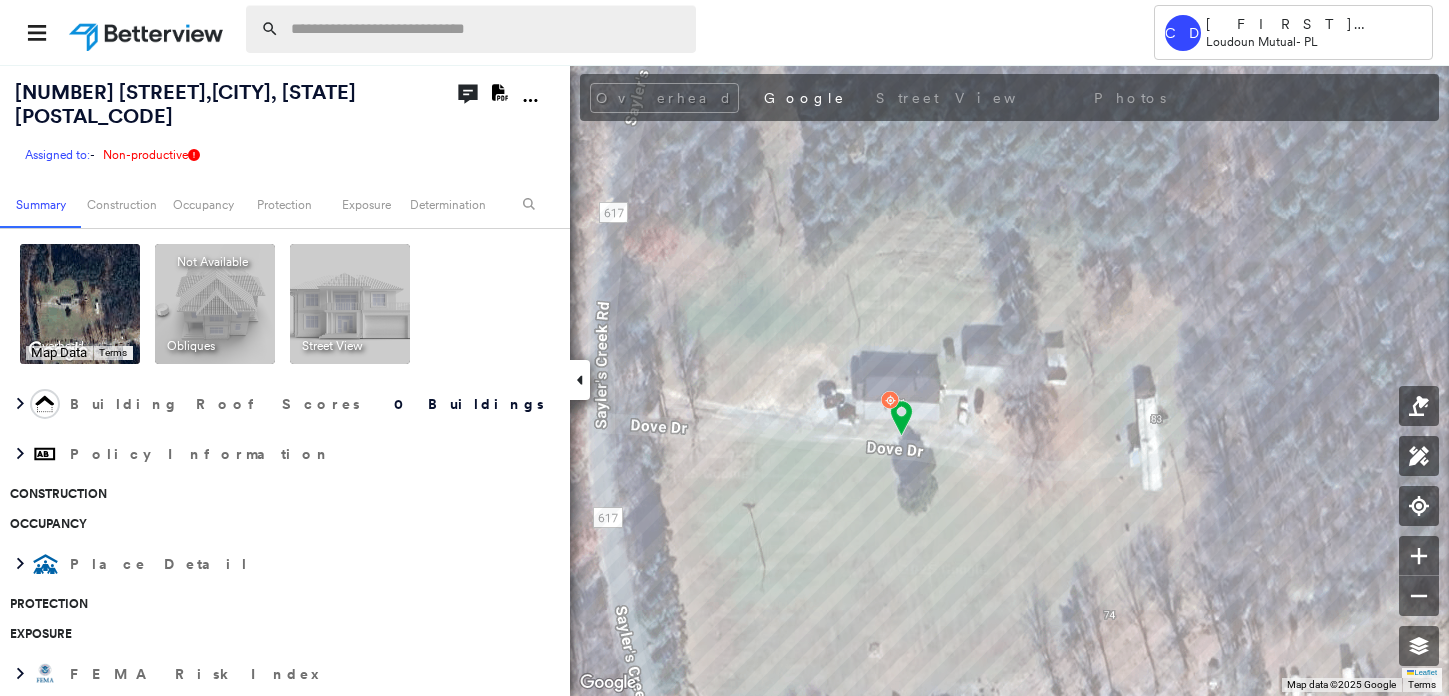 click at bounding box center [487, 29] 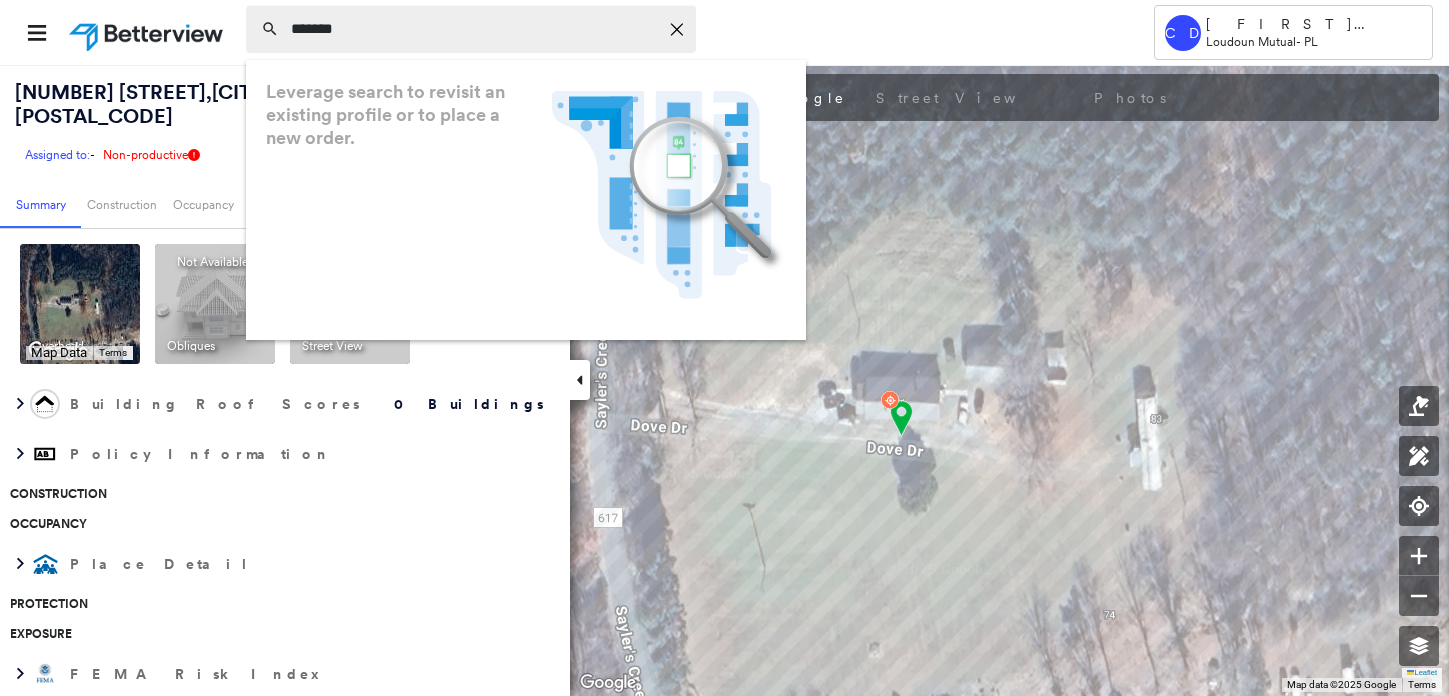 type on "*******" 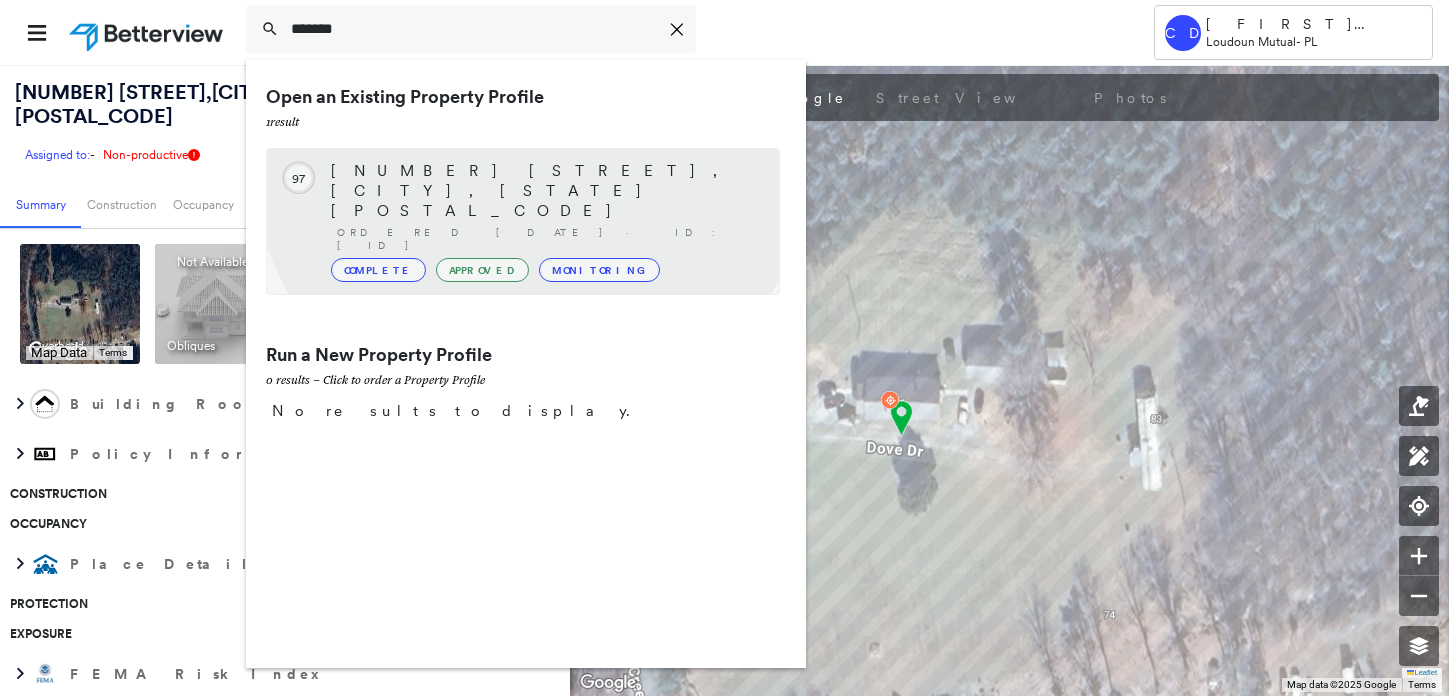 click on "Circled Text Icon [NUMBER] [NUMBER] [STREET], [CITY], [STATE] [POSTAL_CODE] Ordered [DATE] · ID: [ID] Complete Approved Monitoring" at bounding box center (523, 221) 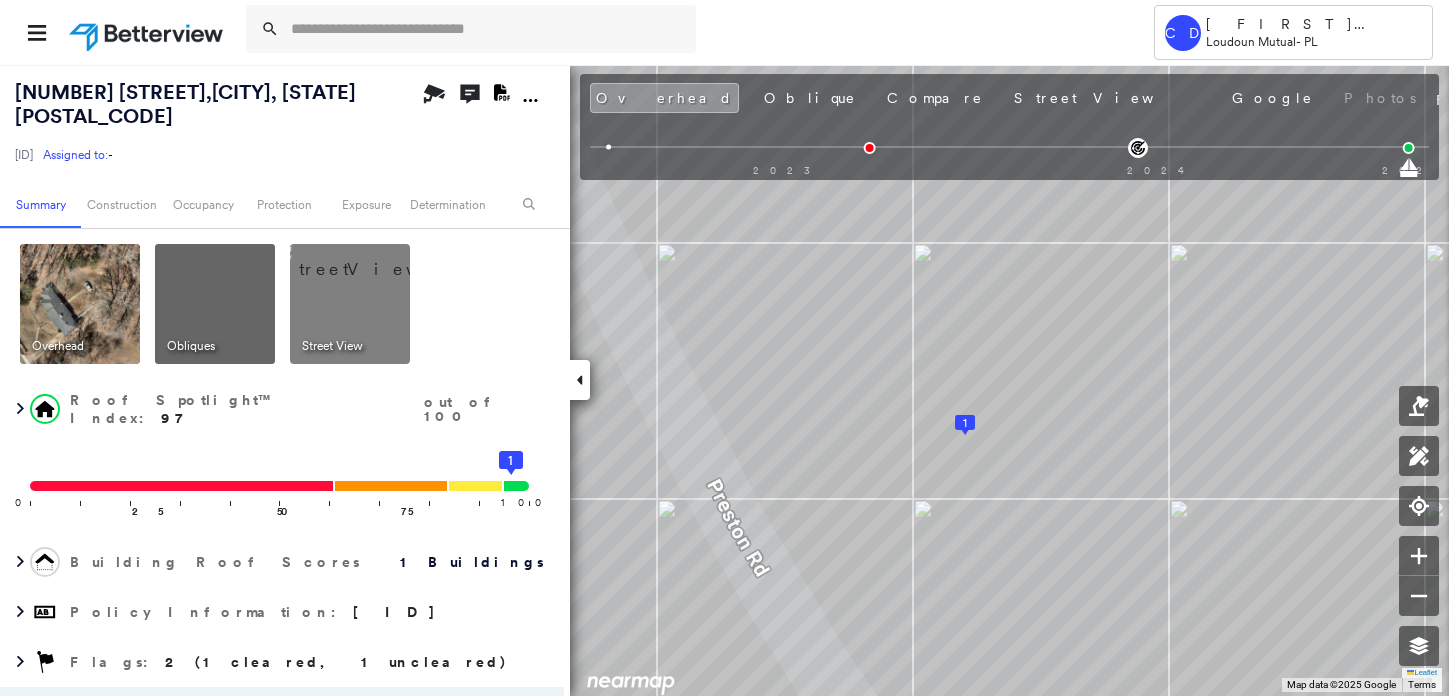 click at bounding box center [374, 259] 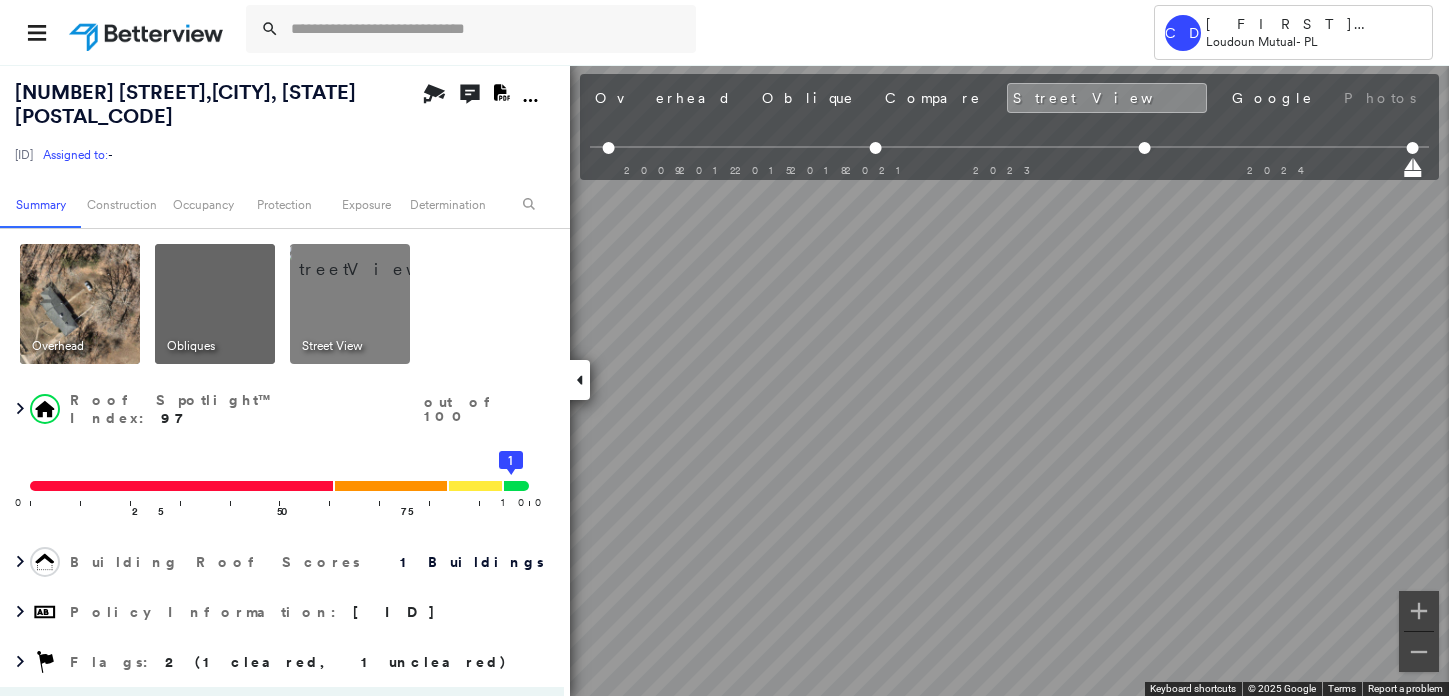 click at bounding box center [580, 380] 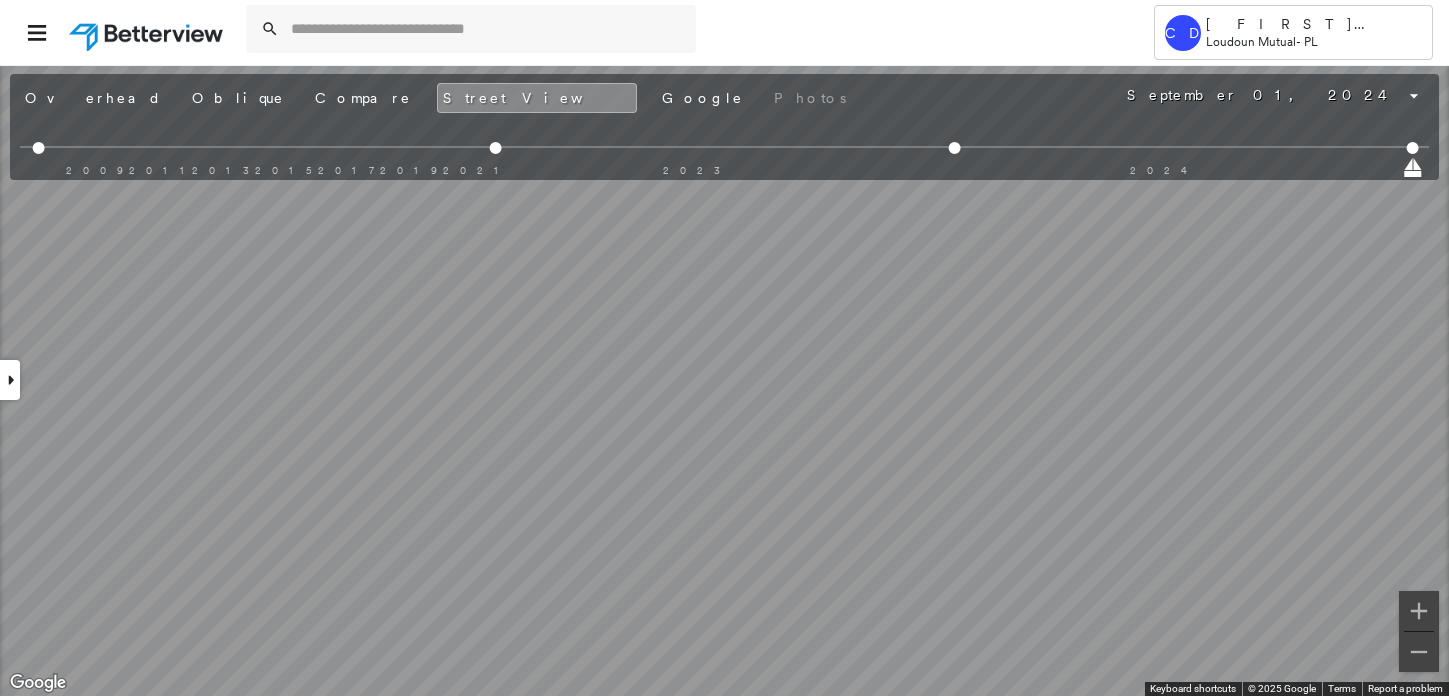 click at bounding box center [10, 380] 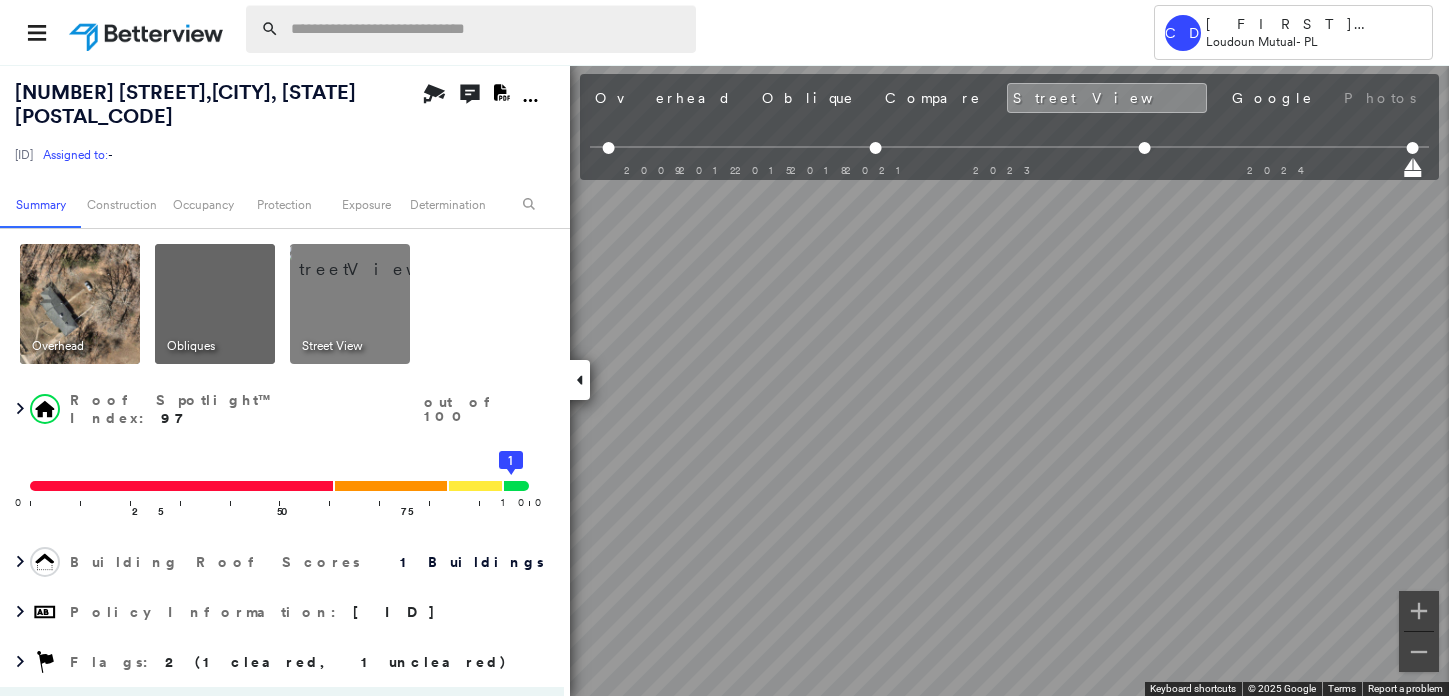 paste on "**********" 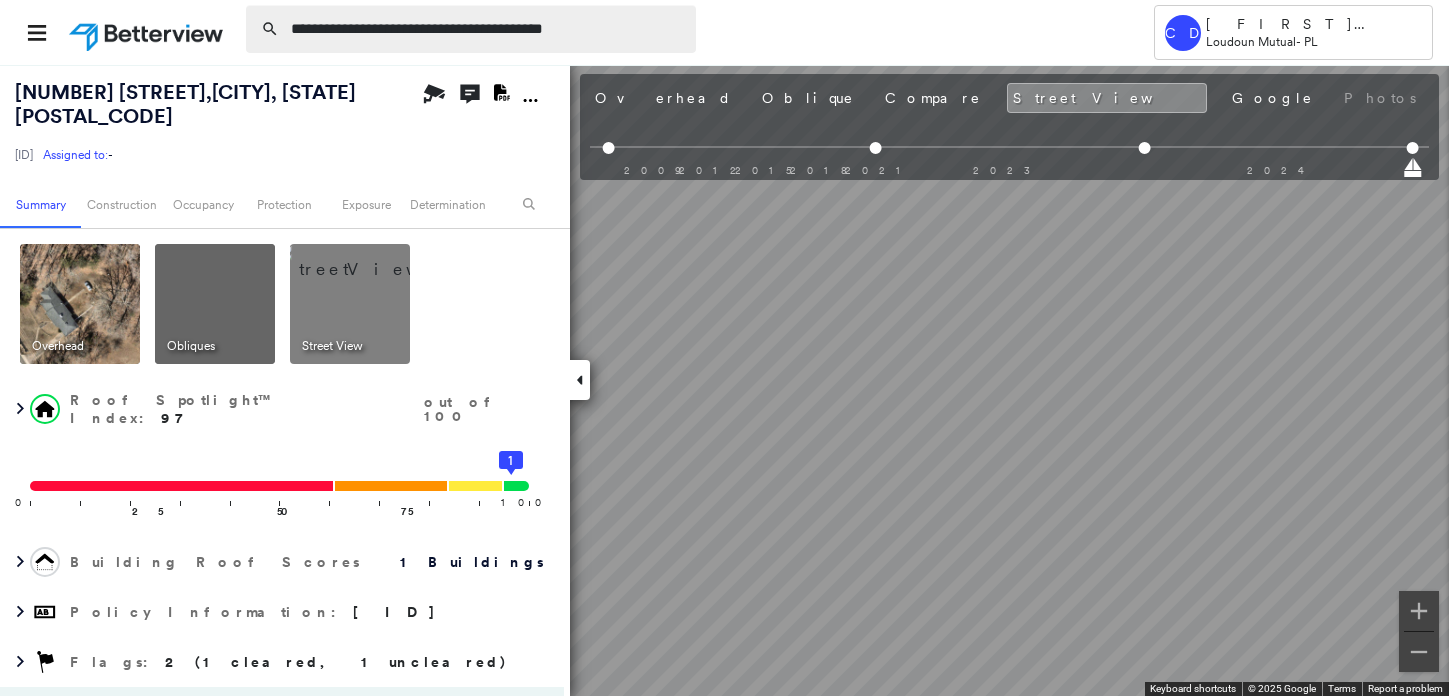 click on "**********" at bounding box center [487, 29] 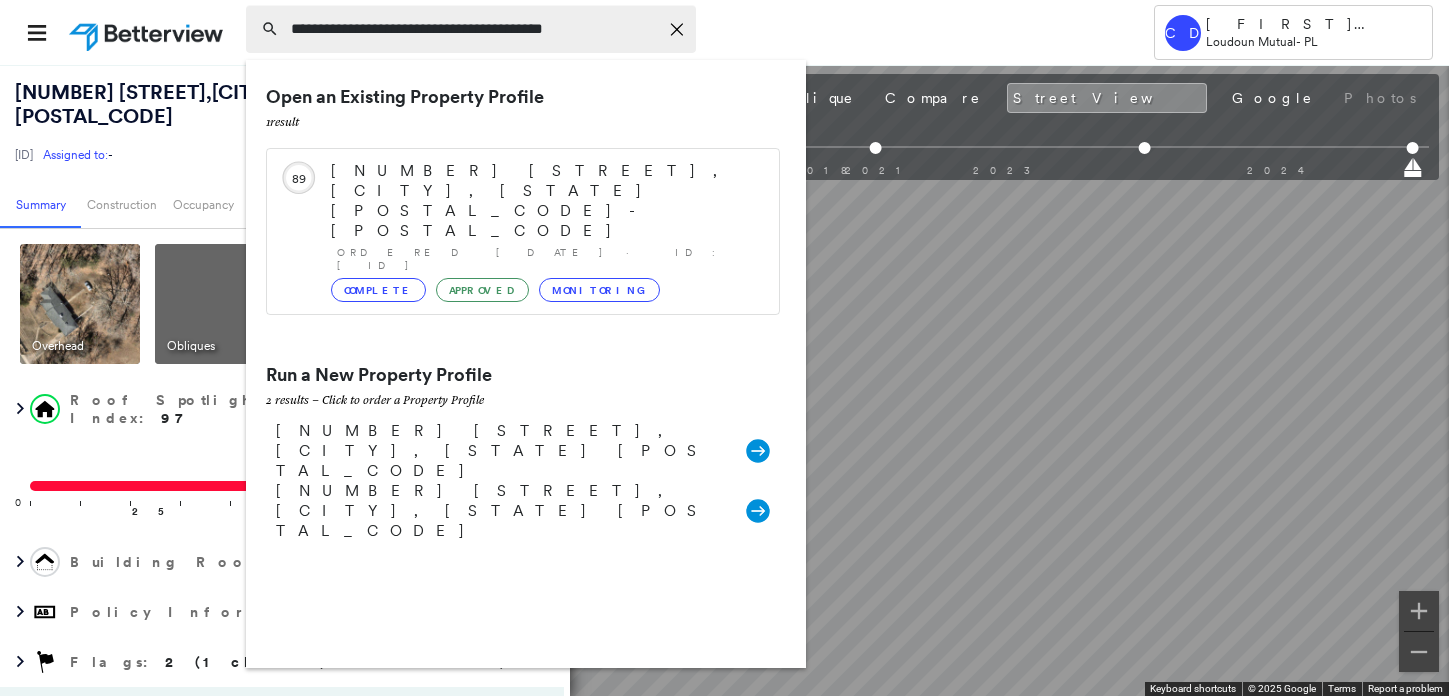 type on "**********" 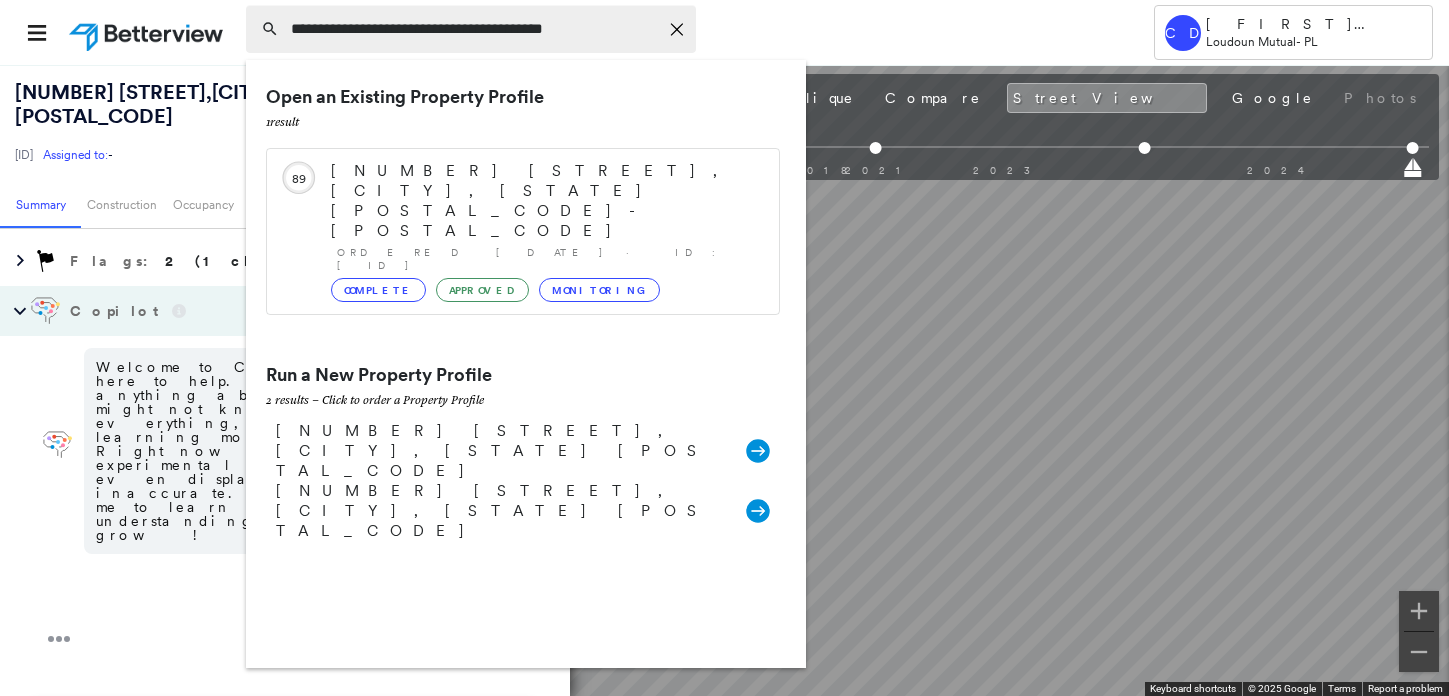 scroll, scrollTop: 552, scrollLeft: 0, axis: vertical 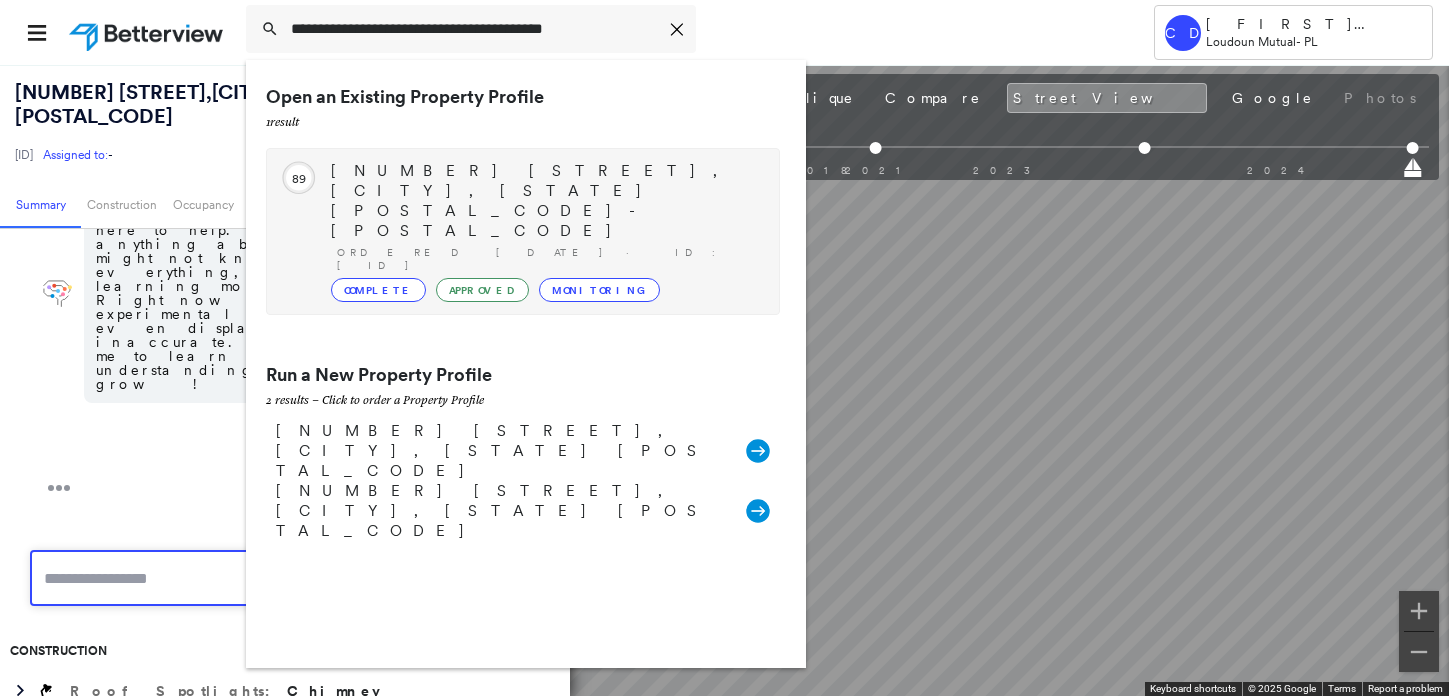 click on "[NUMBER] [STREET], [CITY], [STATE] [POSTAL_CODE]-[POSTAL_CODE]" at bounding box center (545, 201) 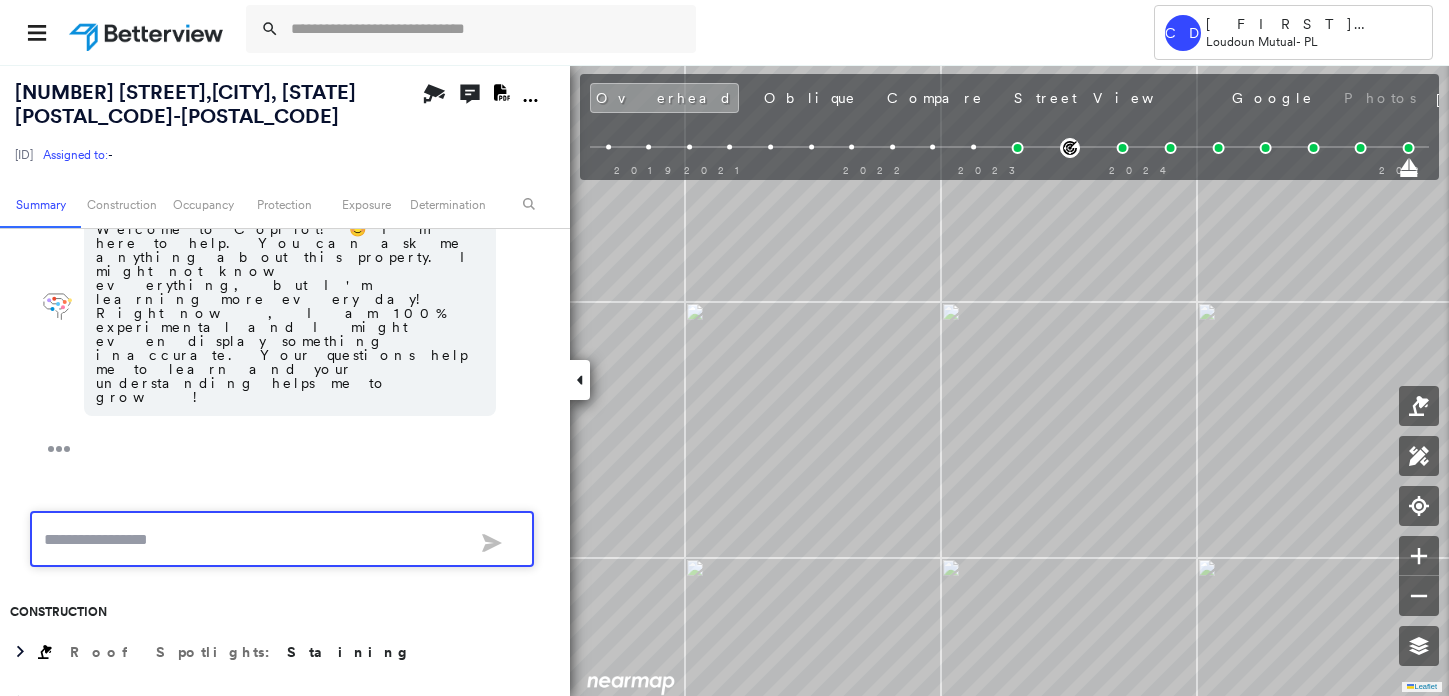 scroll, scrollTop: 0, scrollLeft: 0, axis: both 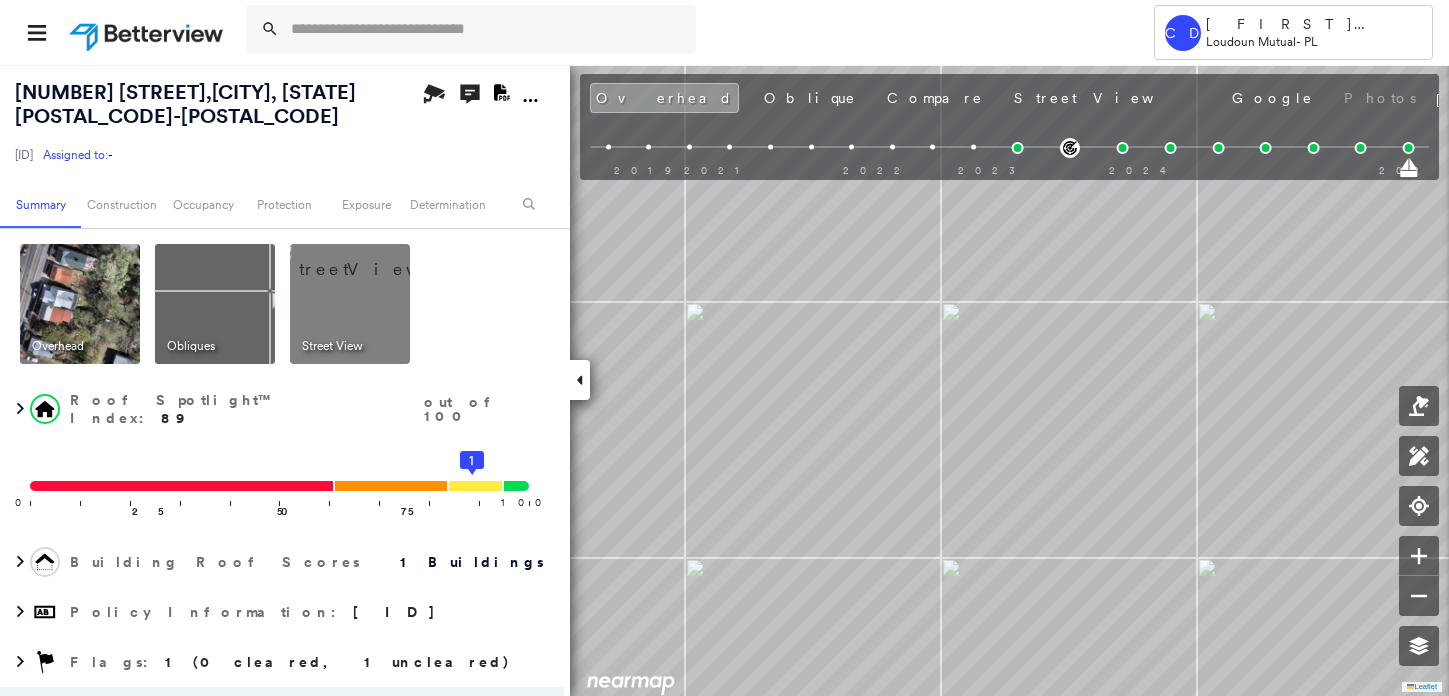 click at bounding box center (374, 259) 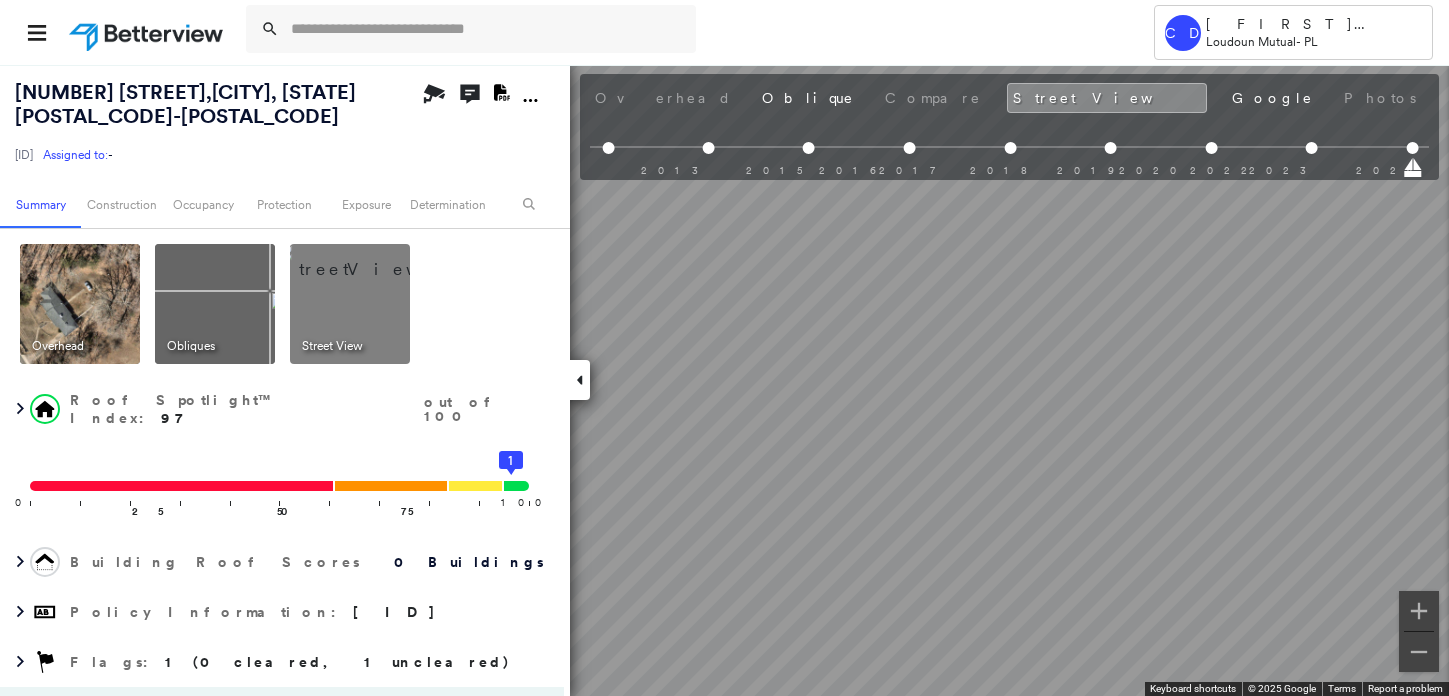 scroll, scrollTop: 0, scrollLeft: 653, axis: horizontal 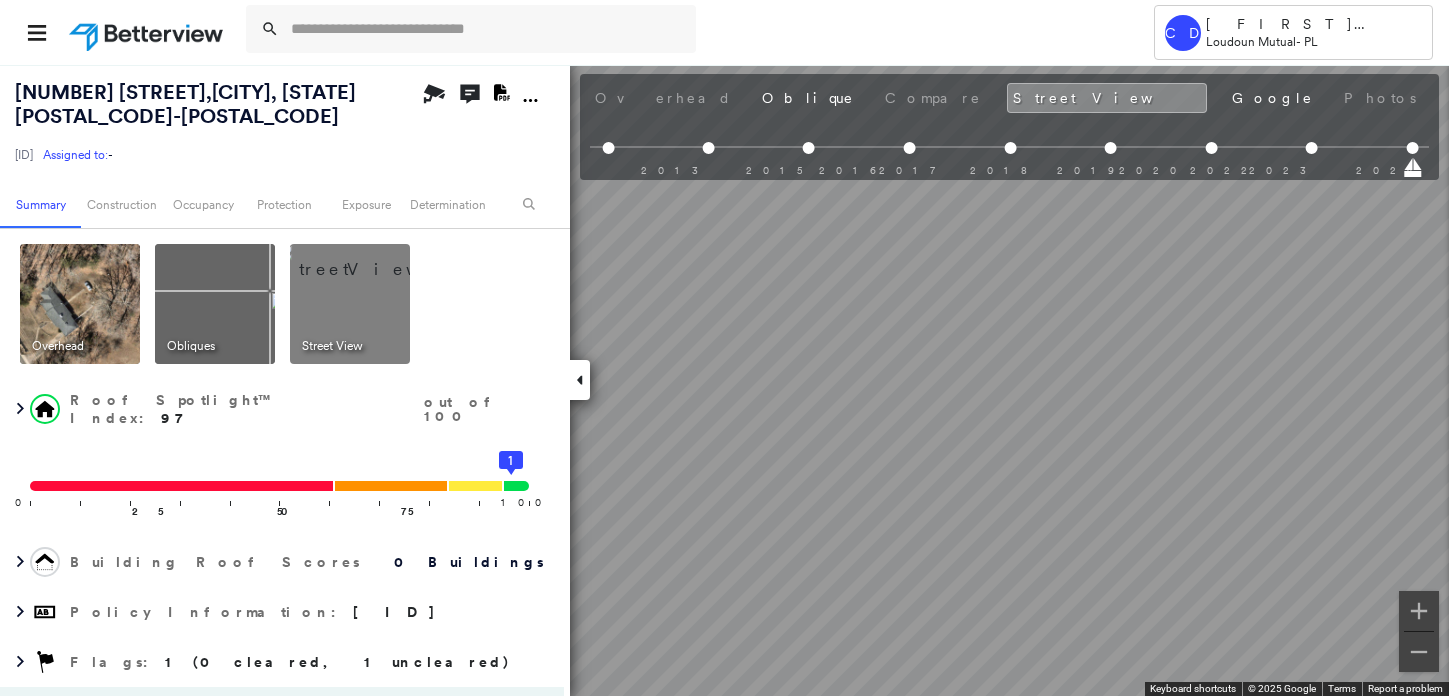 click at bounding box center (80, 304) 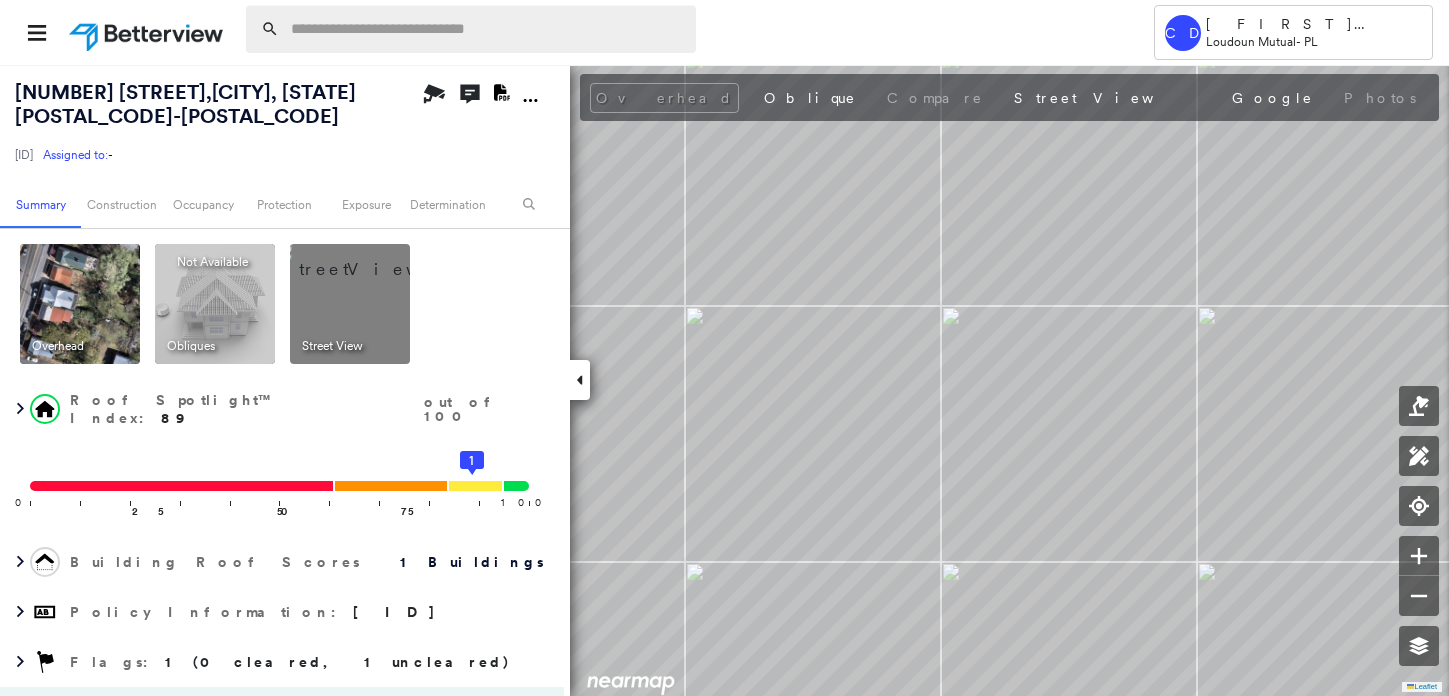 paste on "**********" 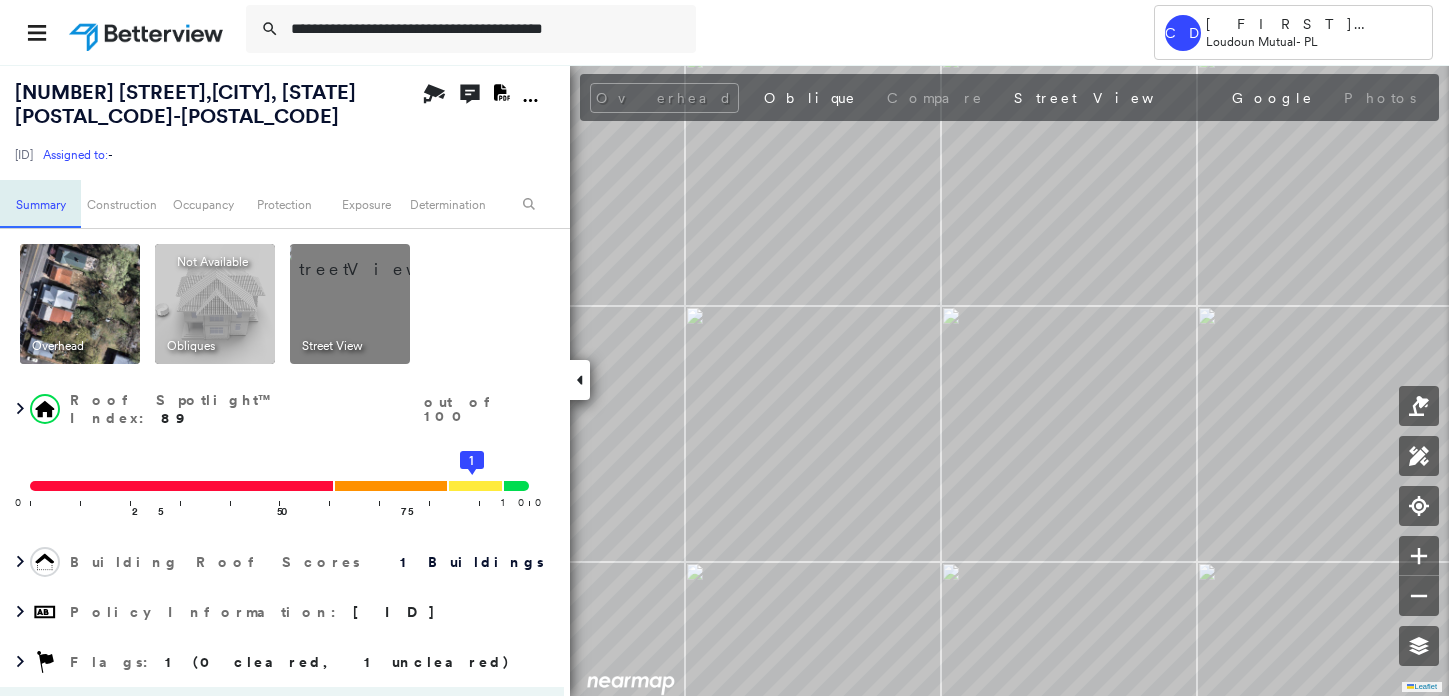 type on "**********" 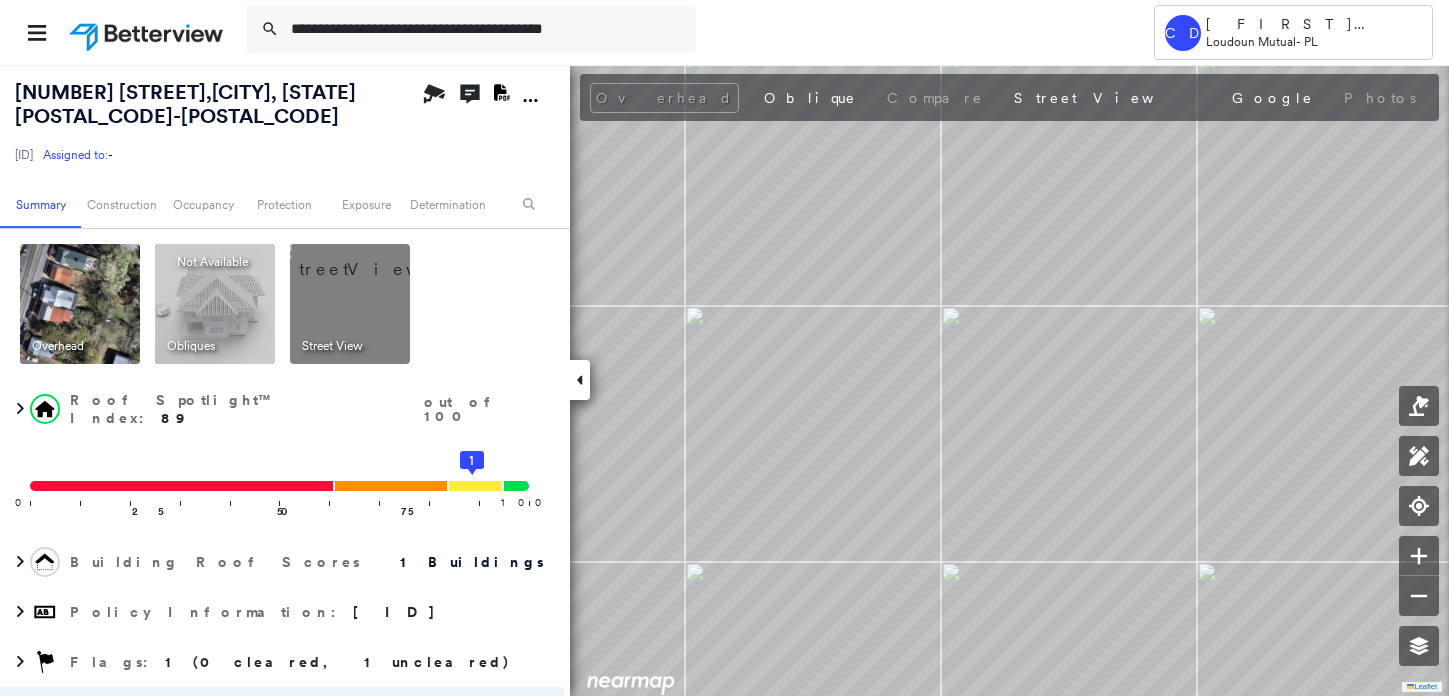 drag, startPoint x: 609, startPoint y: 28, endPoint x: 195, endPoint y: 40, distance: 414.1739 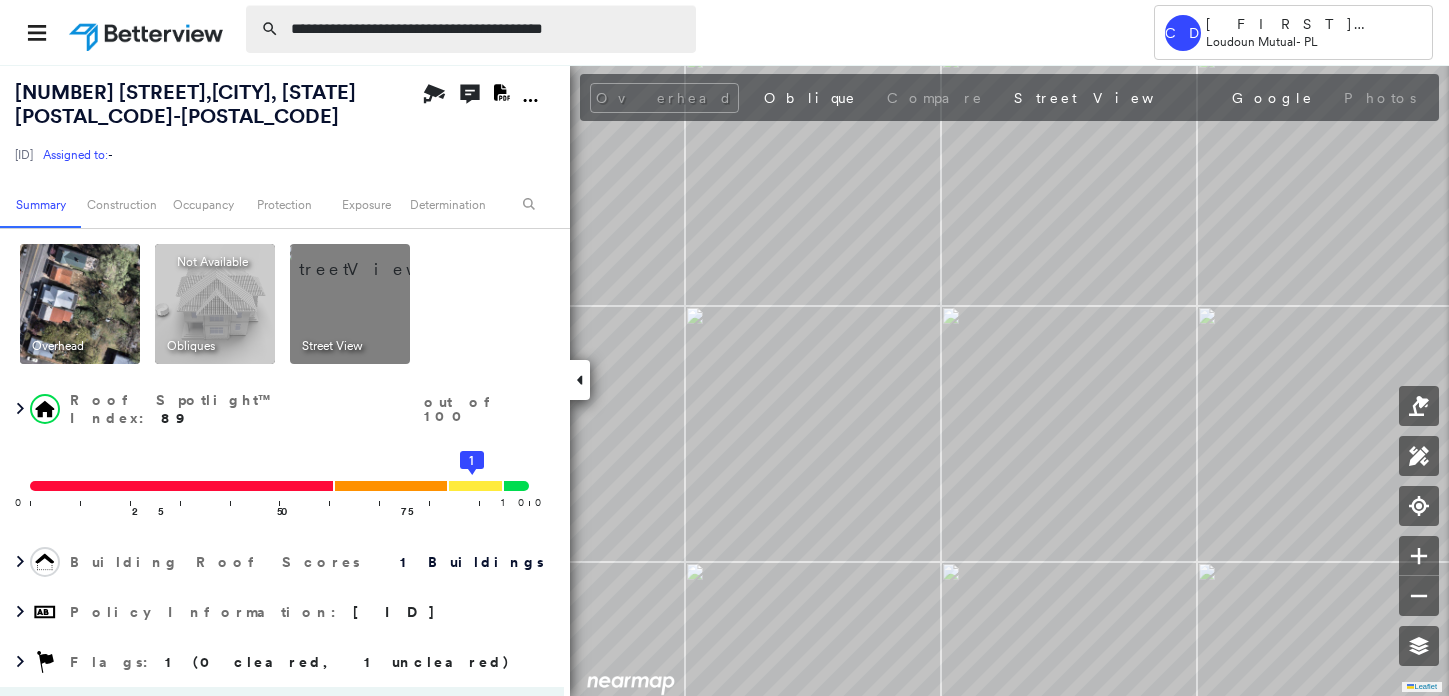 click on "**********" at bounding box center [487, 29] 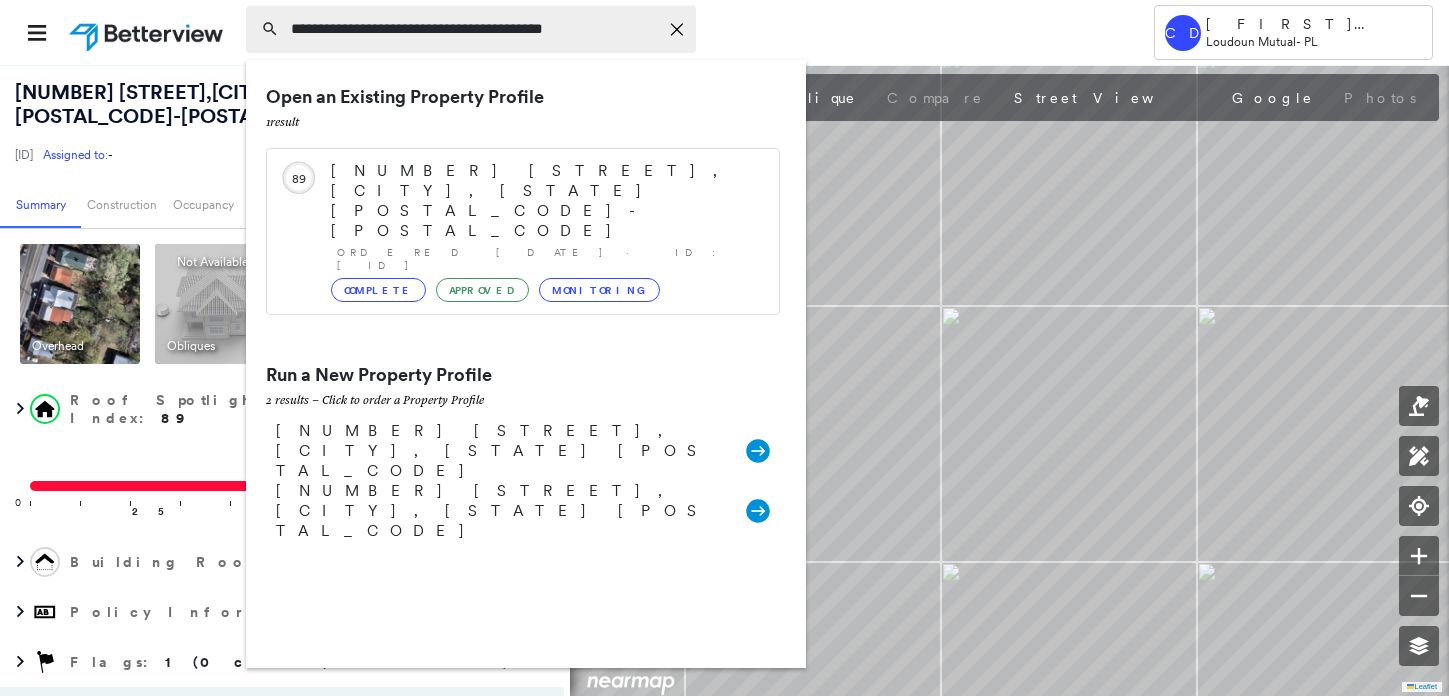 drag, startPoint x: 610, startPoint y: 25, endPoint x: 251, endPoint y: 52, distance: 360.0139 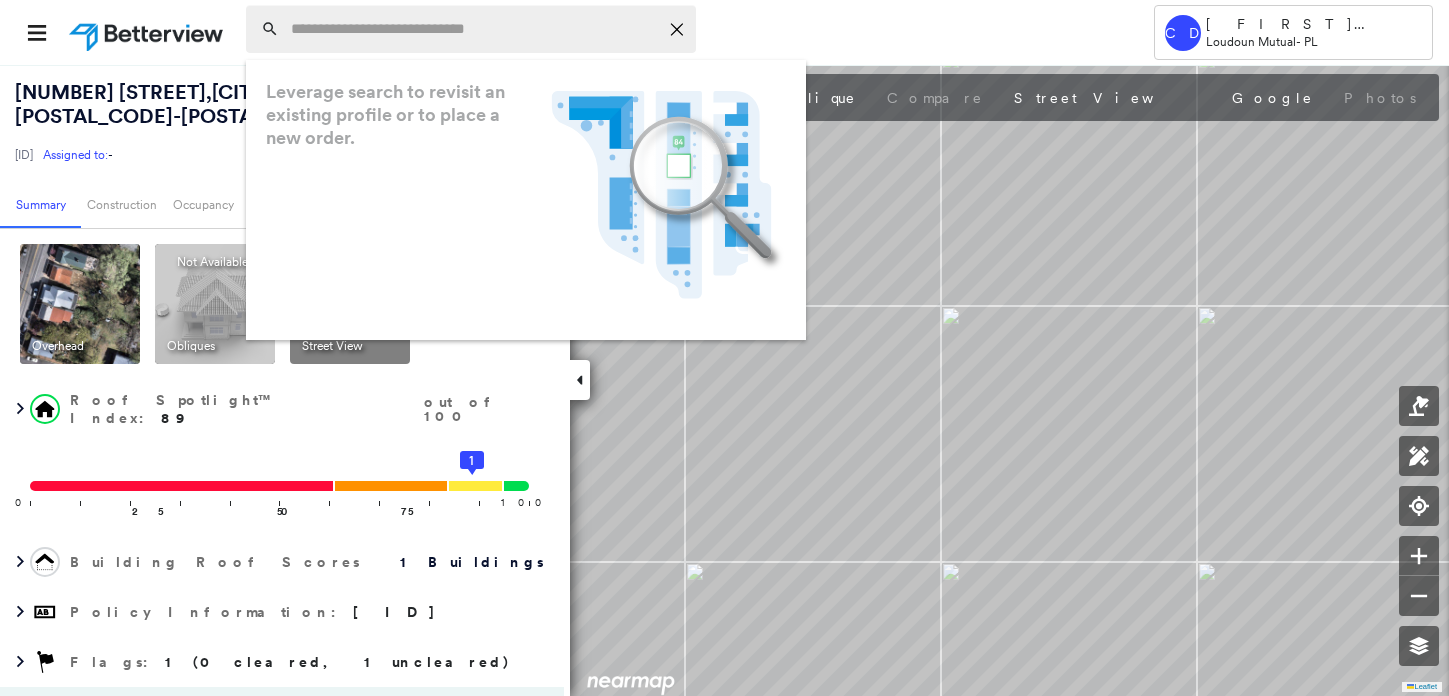 paste on "**********" 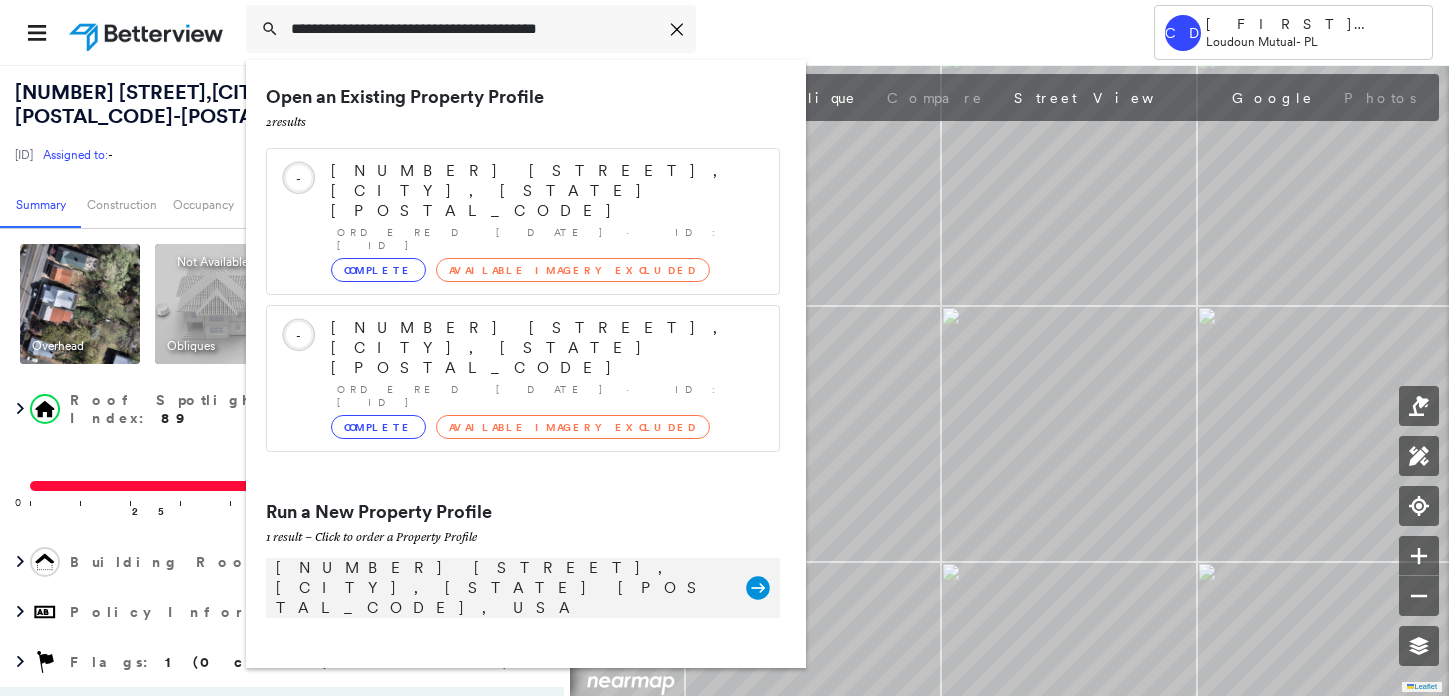 type on "**********" 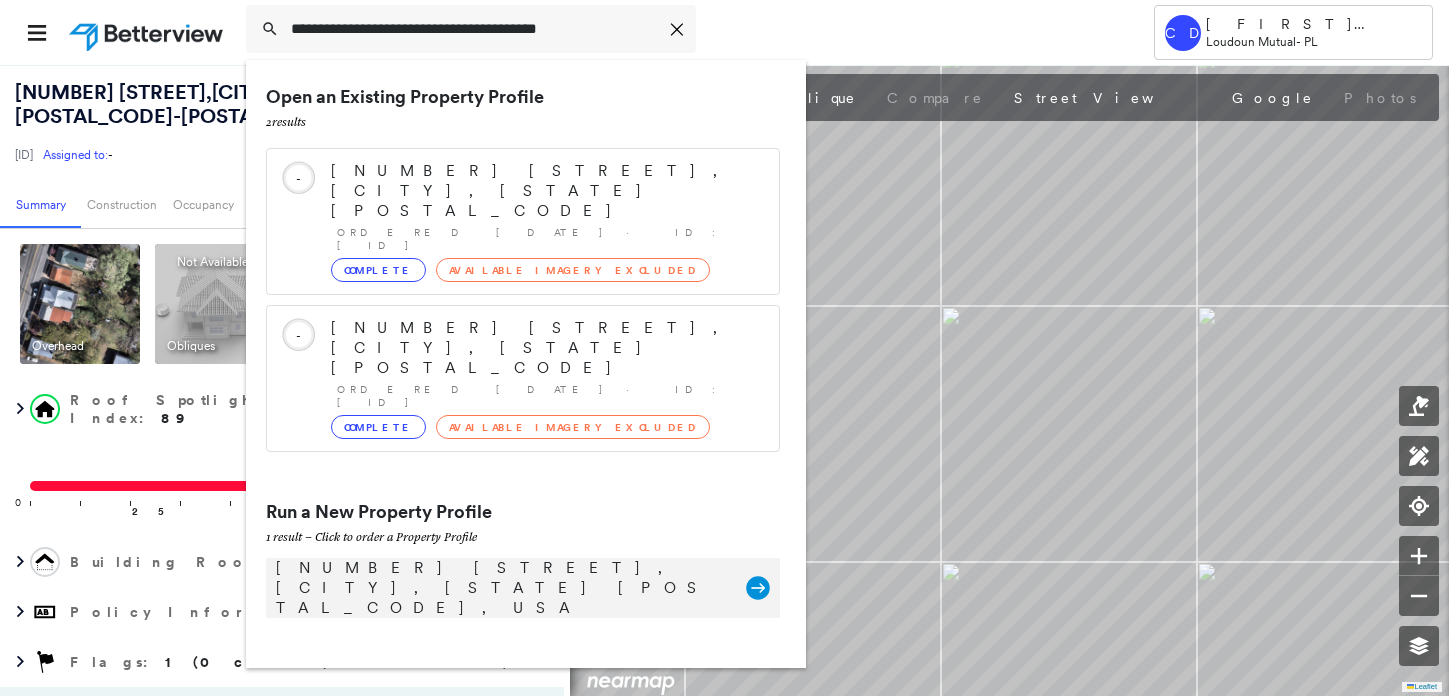 click on "[NUMBER] [STREET], [CITY], [STATE] [POSTAL_CODE], USA" at bounding box center [501, 588] 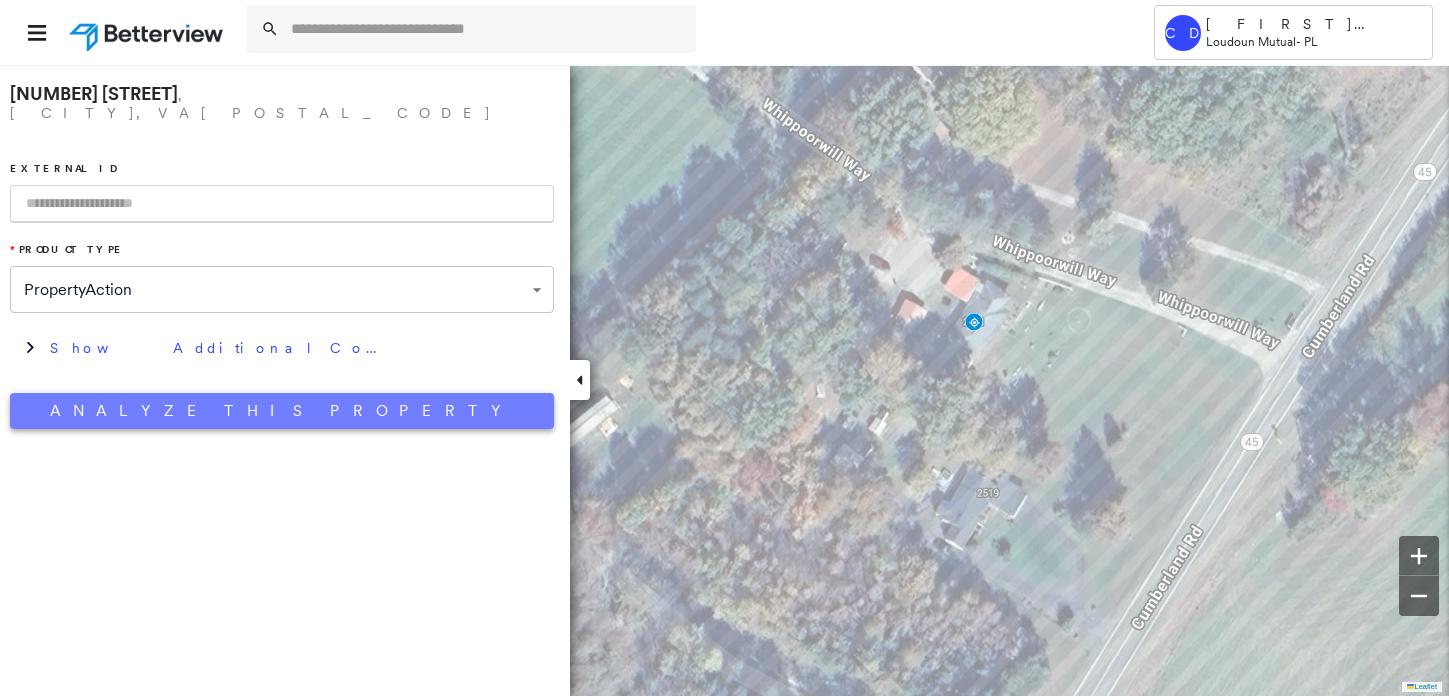 click on "Analyze This Property" at bounding box center (282, 411) 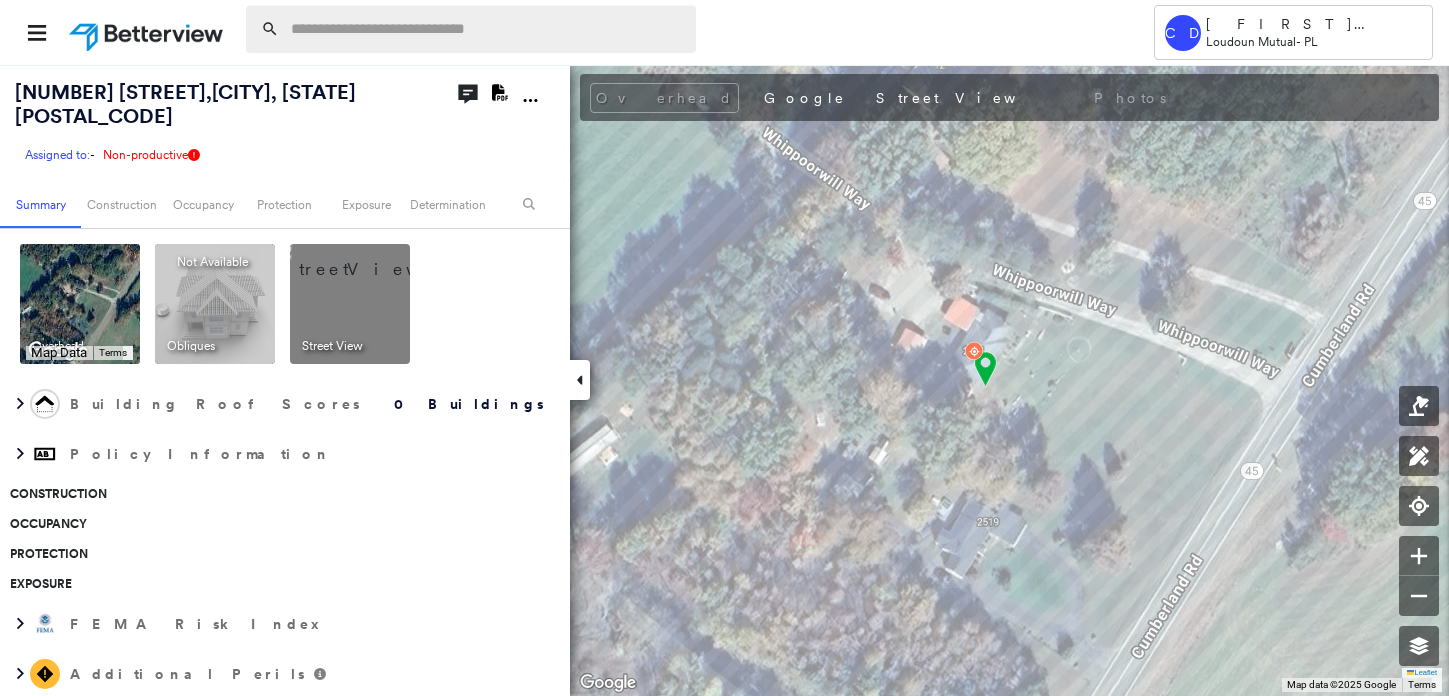 click at bounding box center (487, 29) 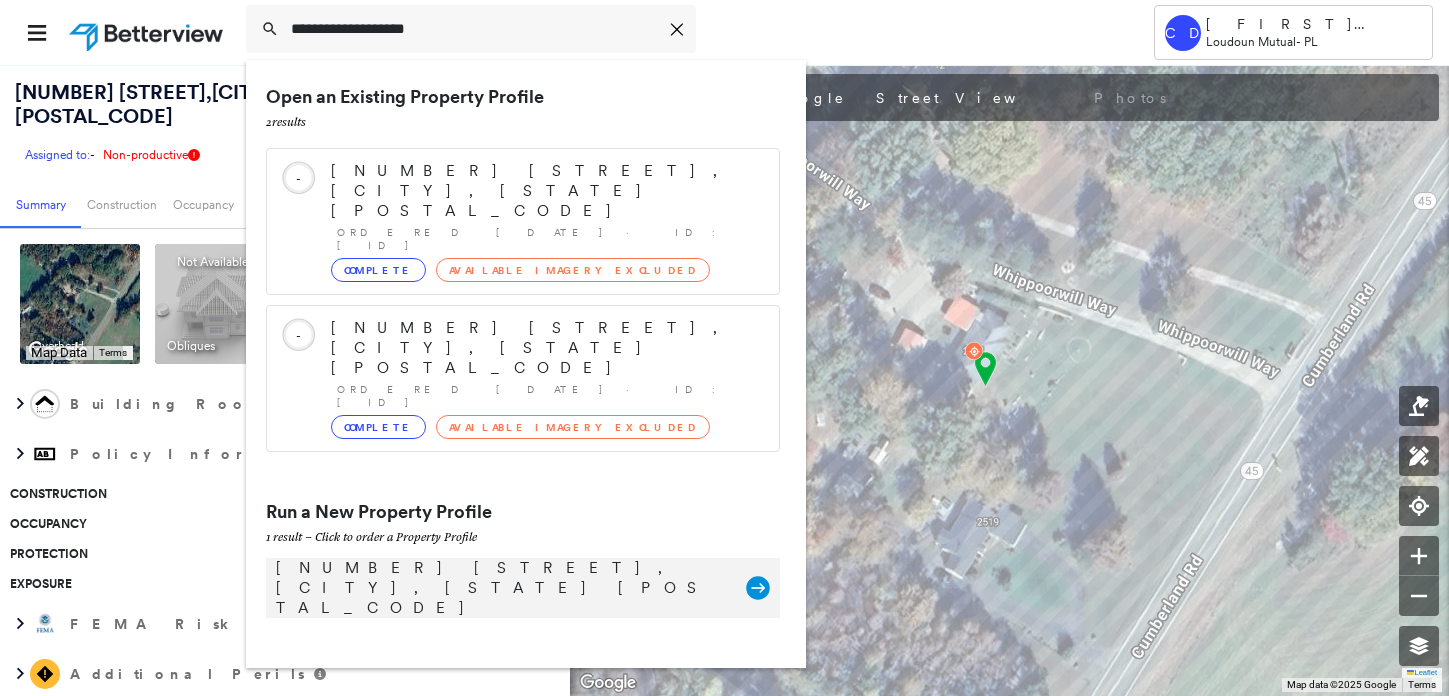 type on "**********" 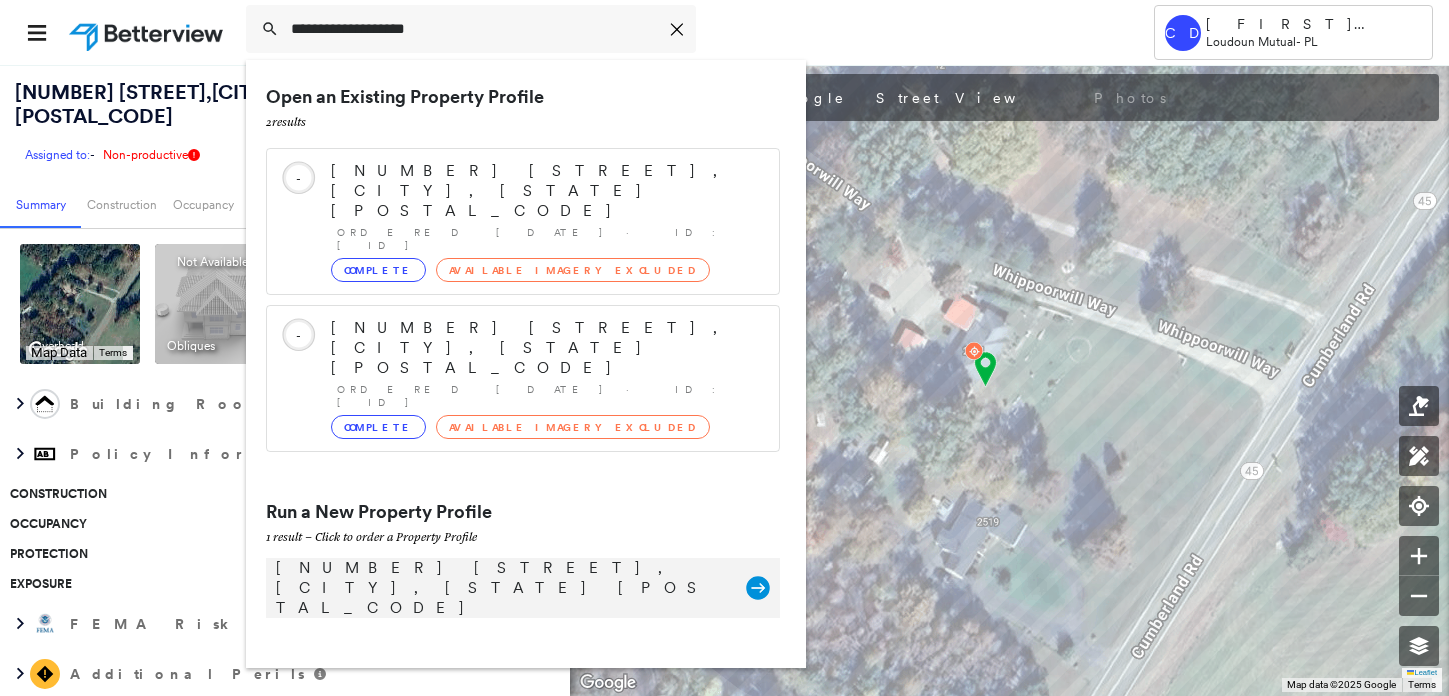click on "[NUMBER] [STREET], [CITY], [STATE] [POSTAL_CODE] Group Created with Sketch." at bounding box center (523, 588) 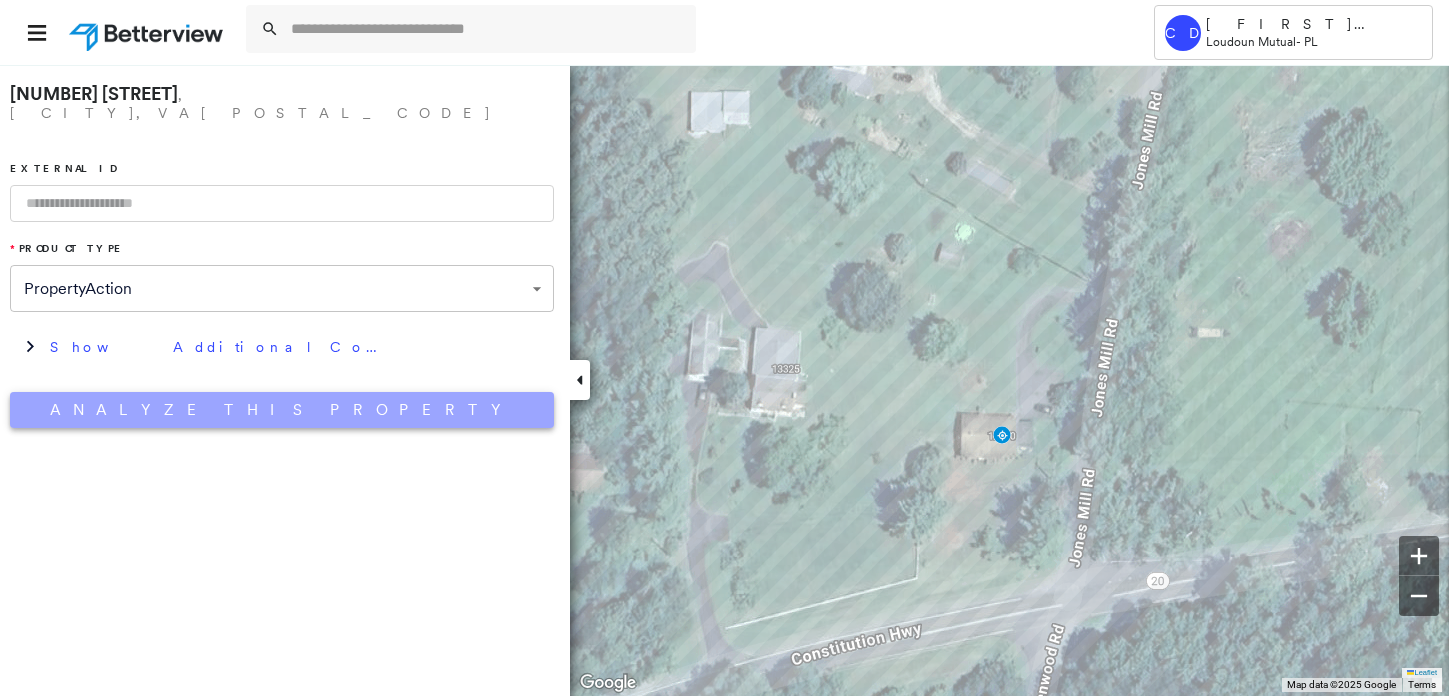 click on "Analyze This Property" at bounding box center (282, 410) 